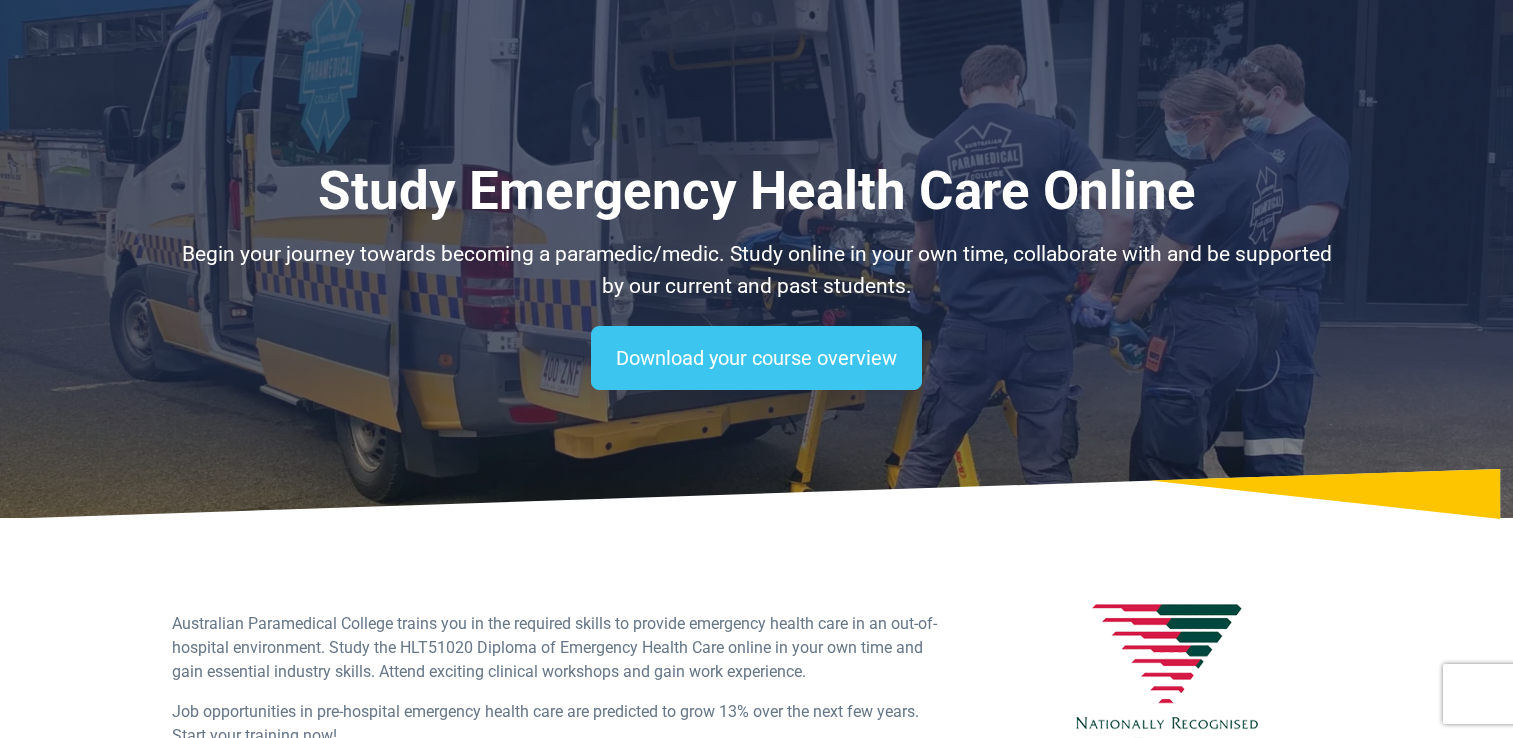 select on "**********" 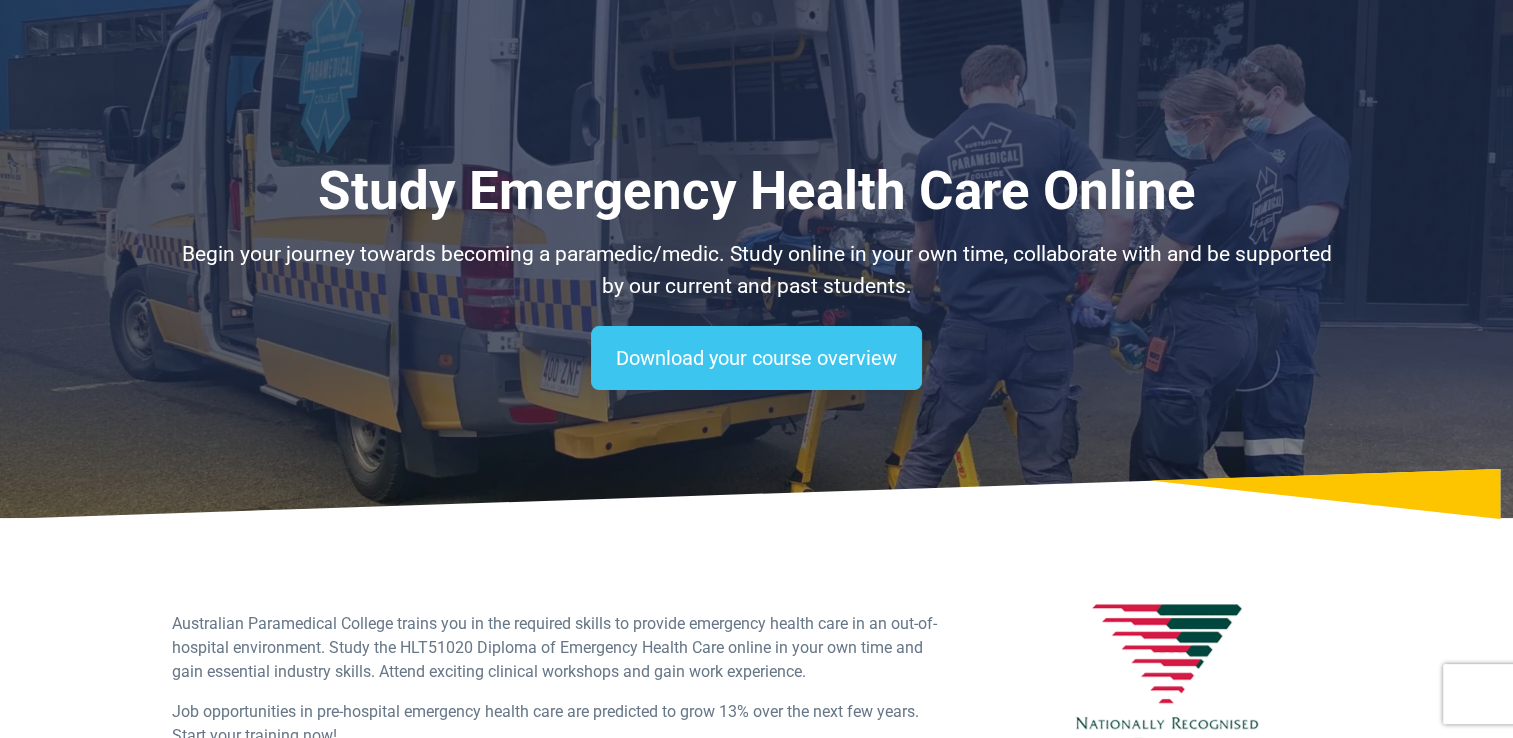 scroll, scrollTop: 0, scrollLeft: 0, axis: both 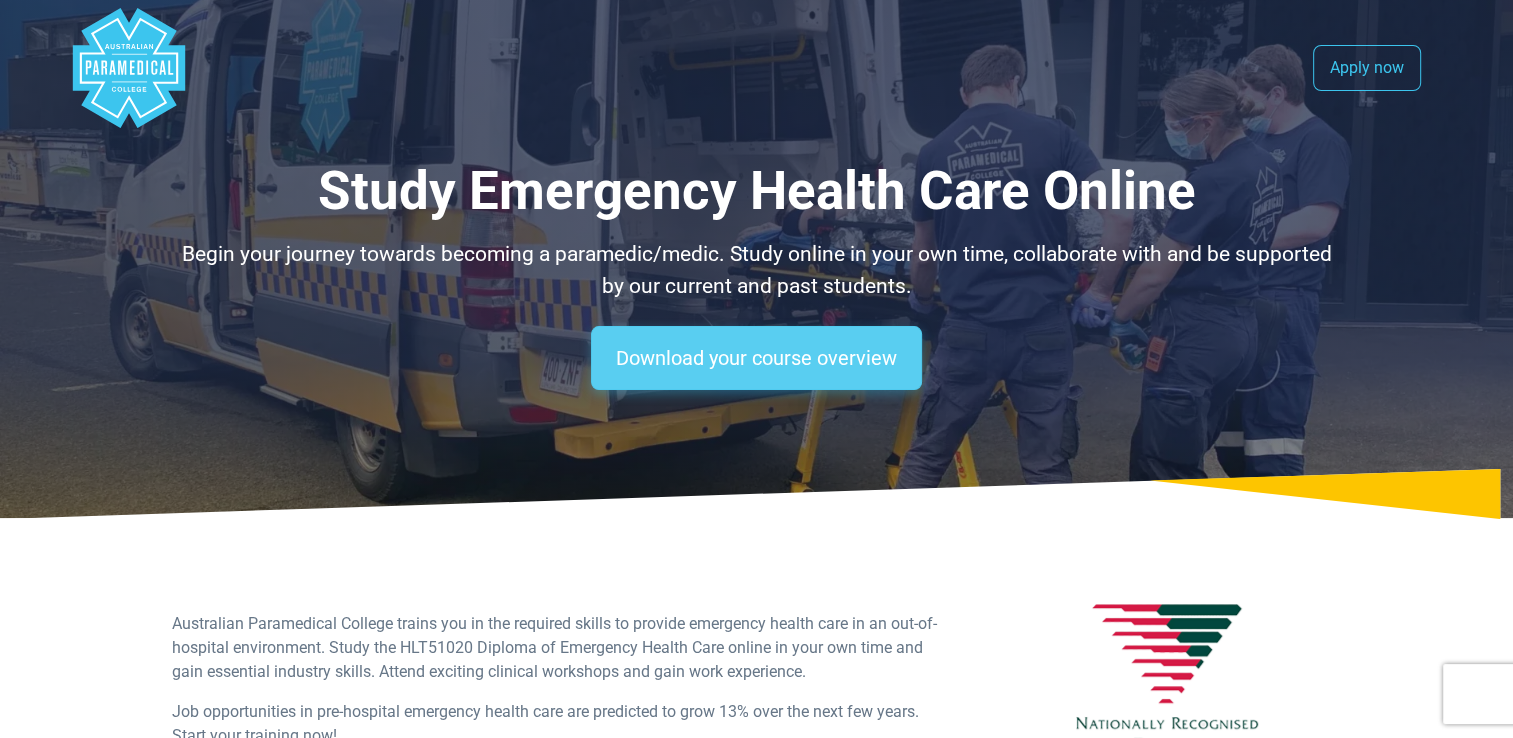 click on "Download your course overview" at bounding box center (756, 358) 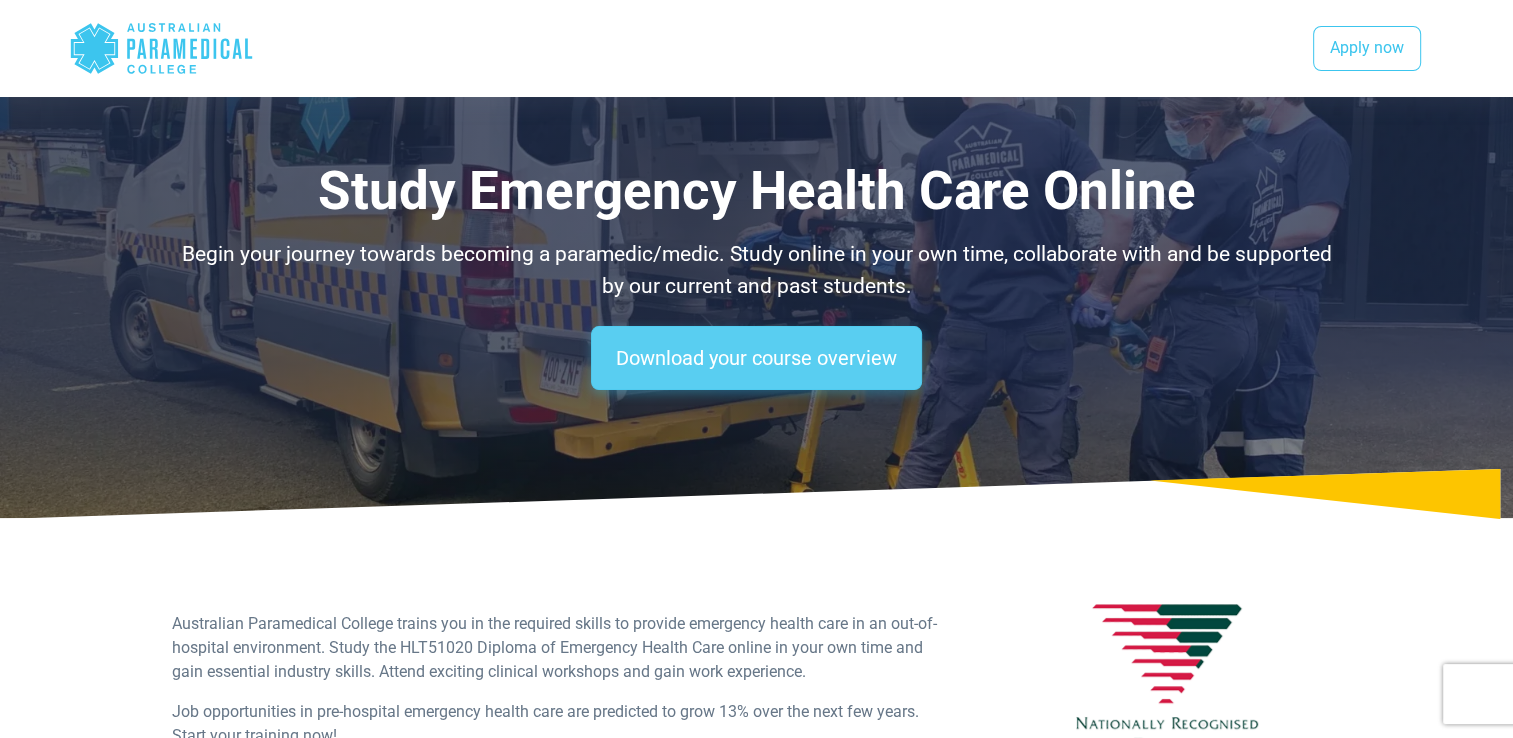 scroll, scrollTop: 1346, scrollLeft: 0, axis: vertical 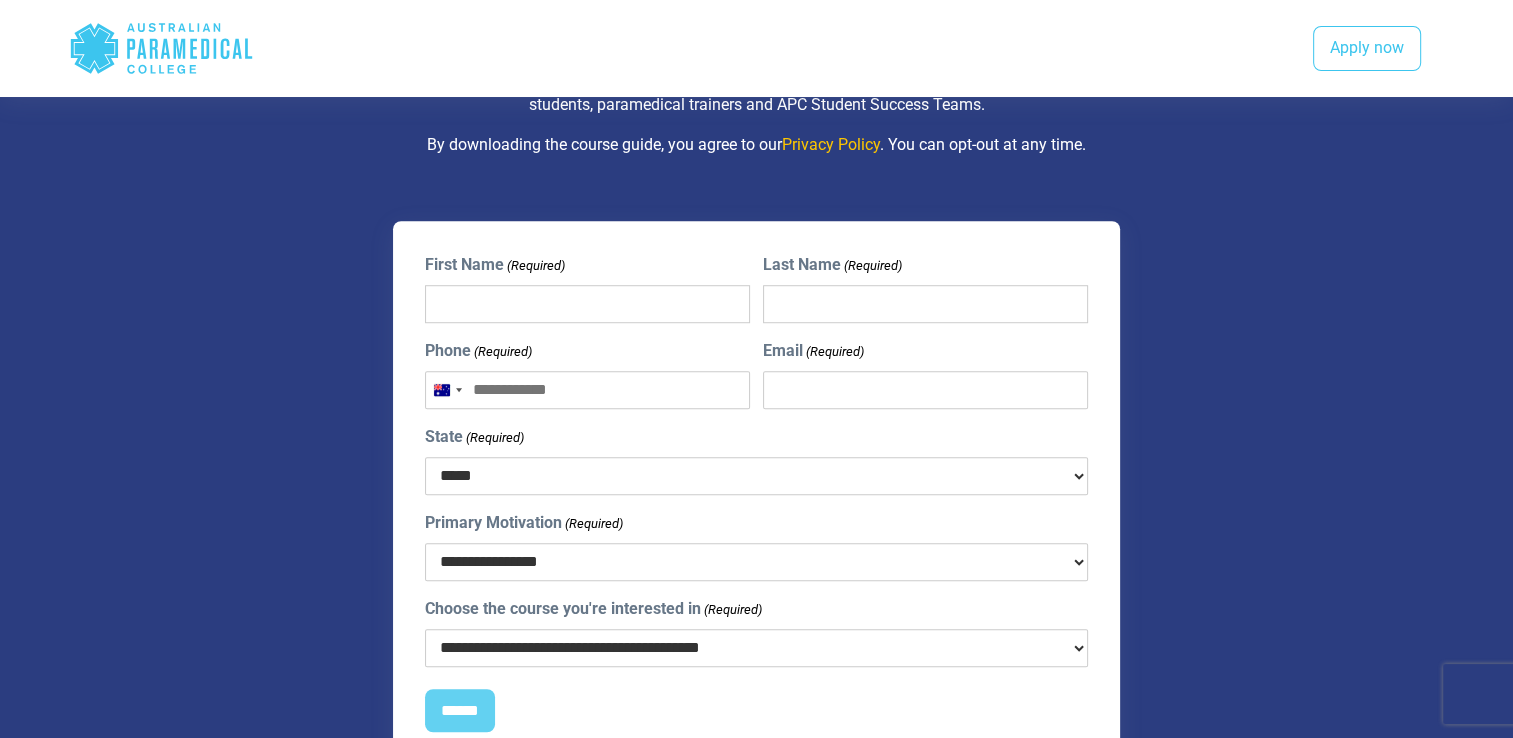 click on "First Name (Required)" at bounding box center (587, 304) 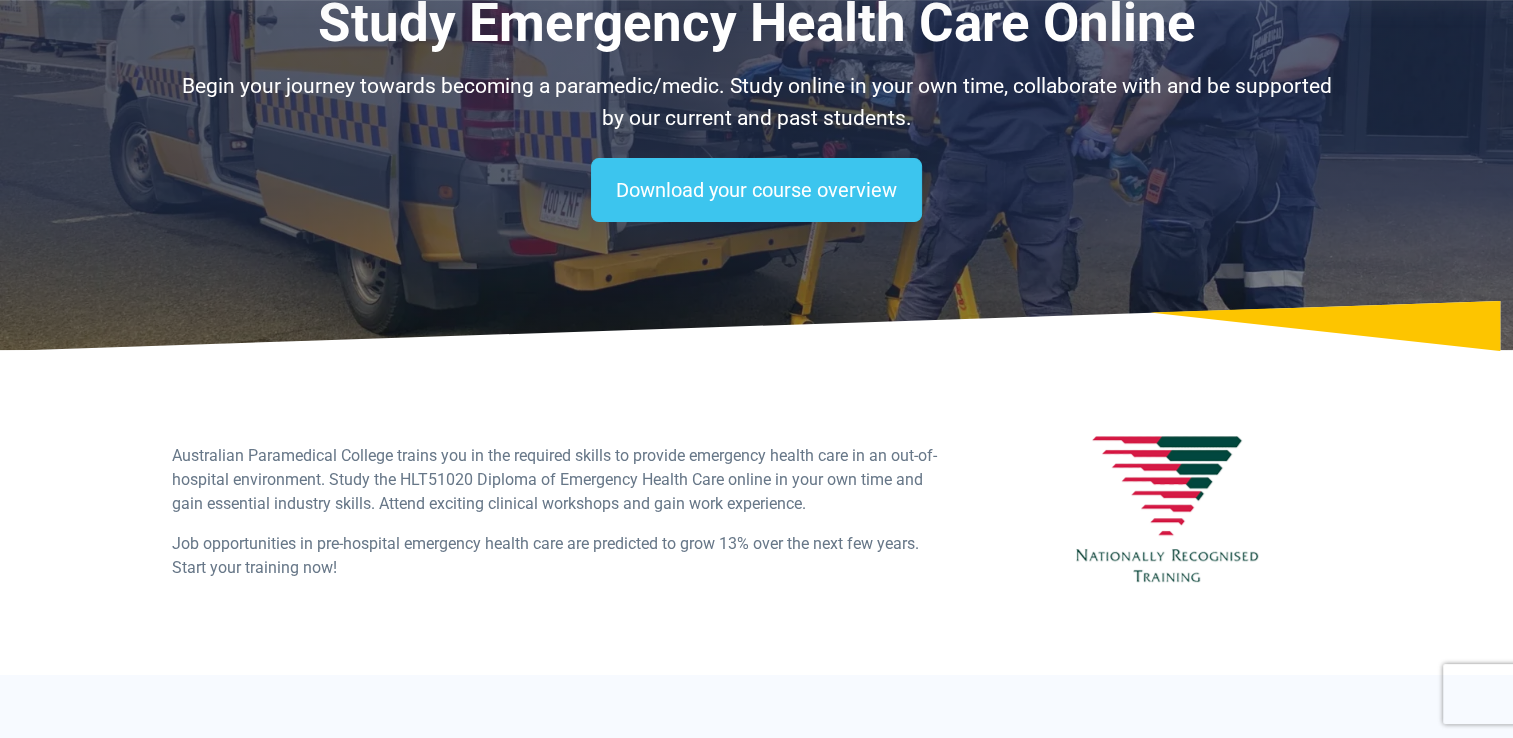 scroll, scrollTop: 0, scrollLeft: 0, axis: both 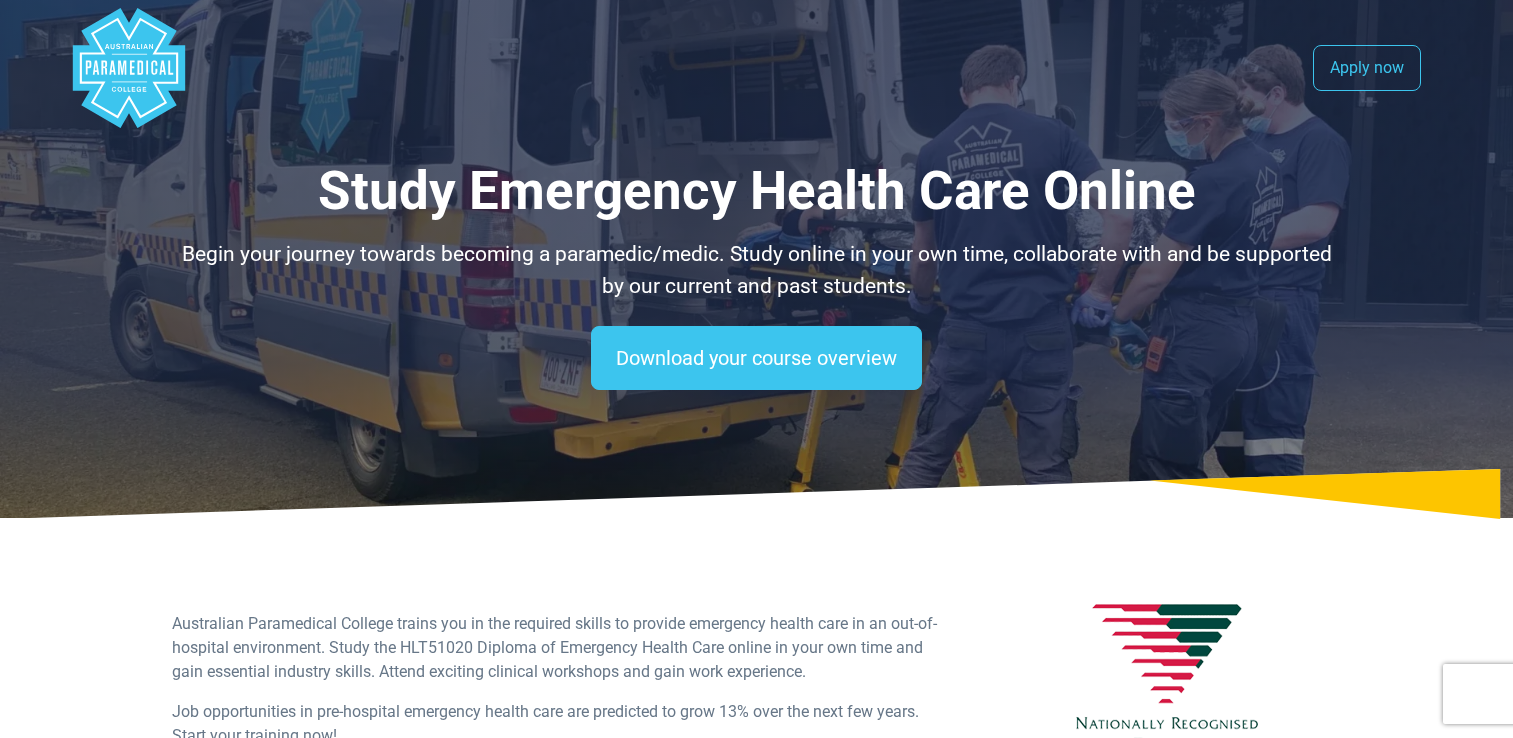 select on "**********" 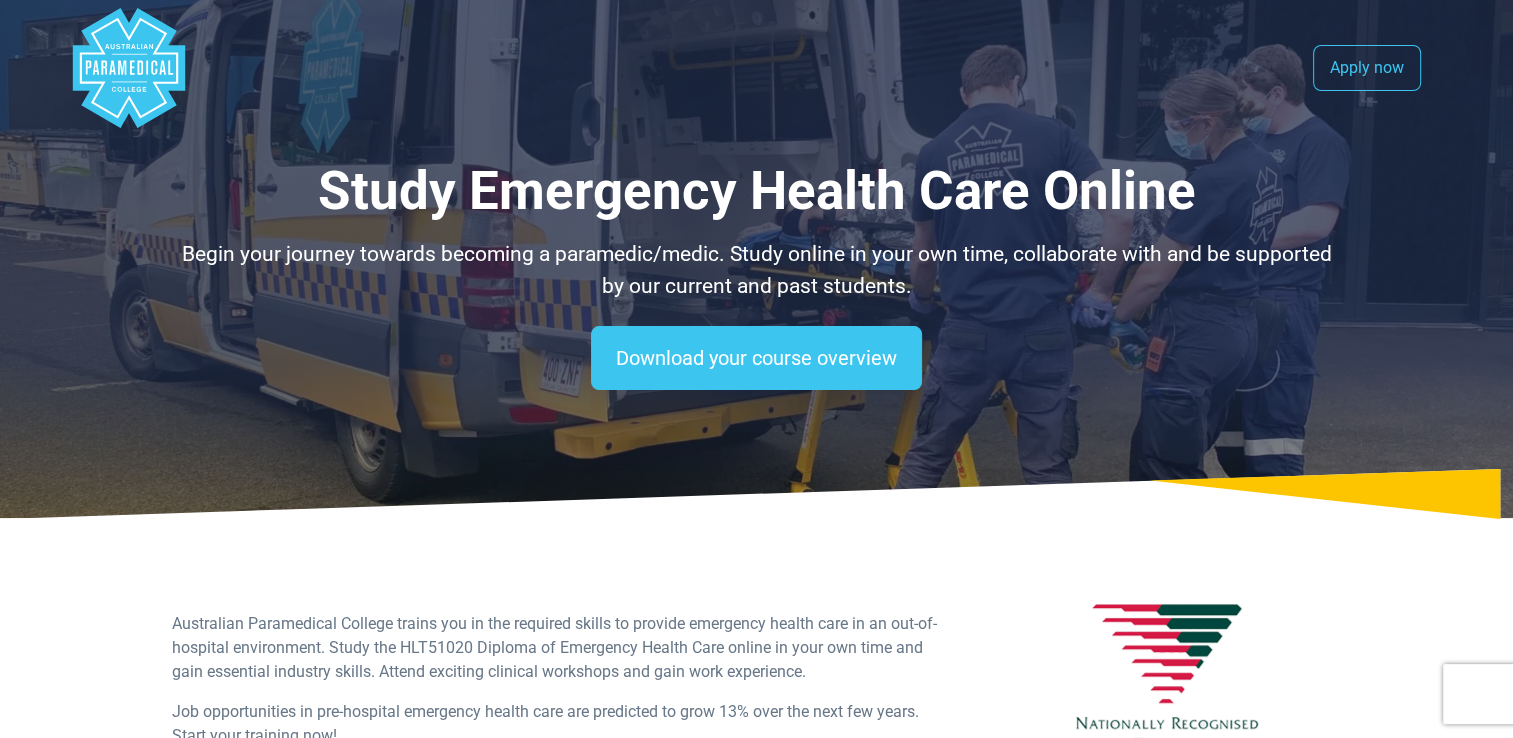 scroll, scrollTop: 0, scrollLeft: 0, axis: both 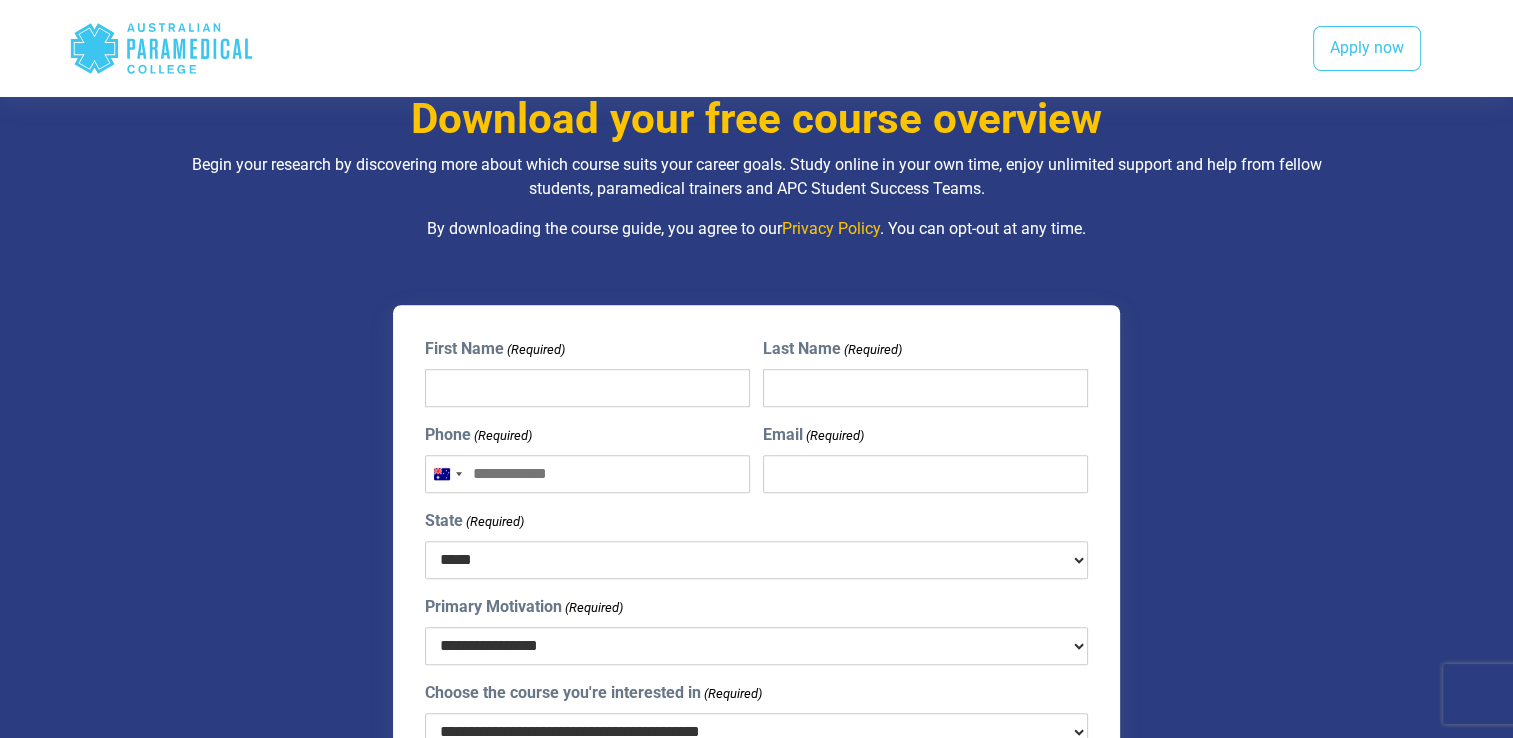 click on "First Name (Required)" at bounding box center (587, 388) 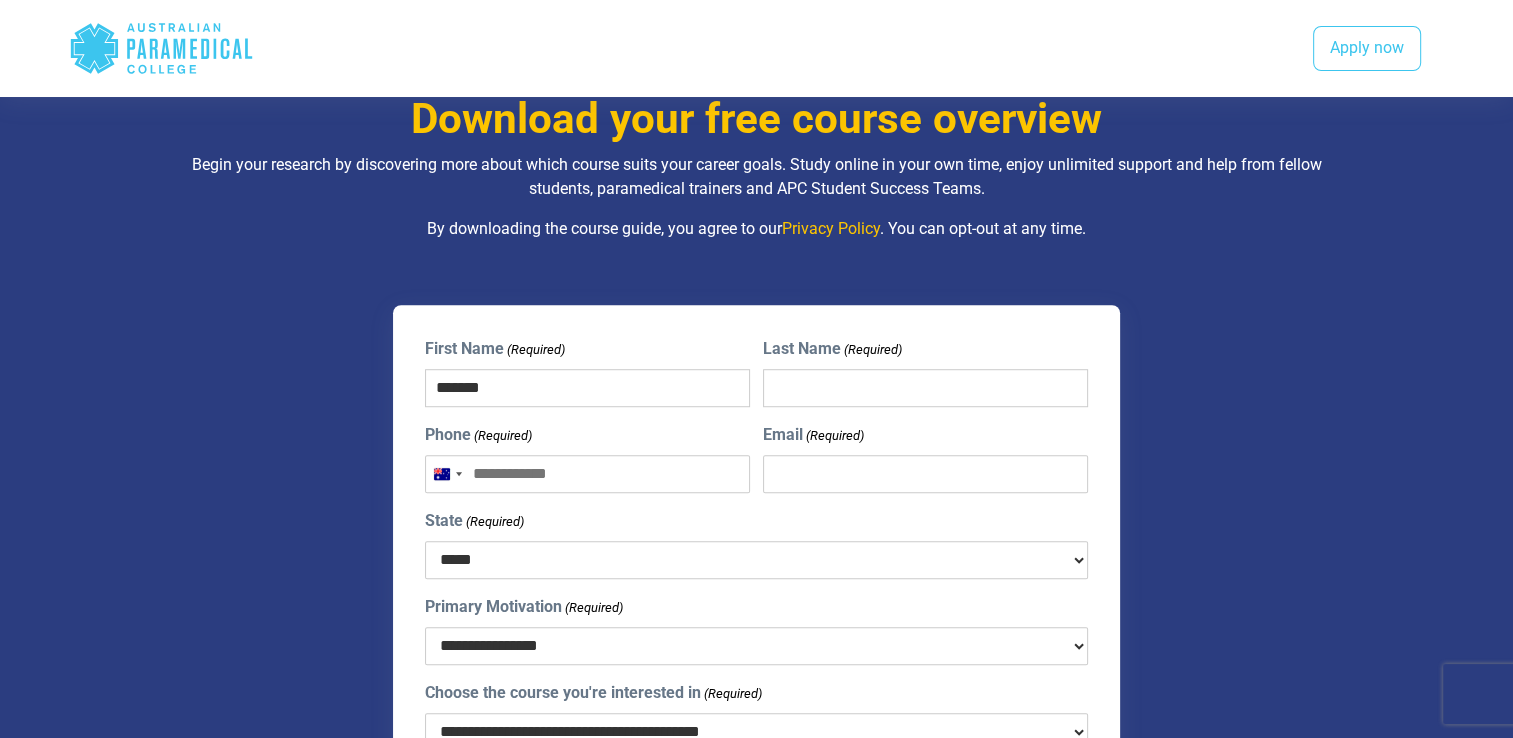 type on "****" 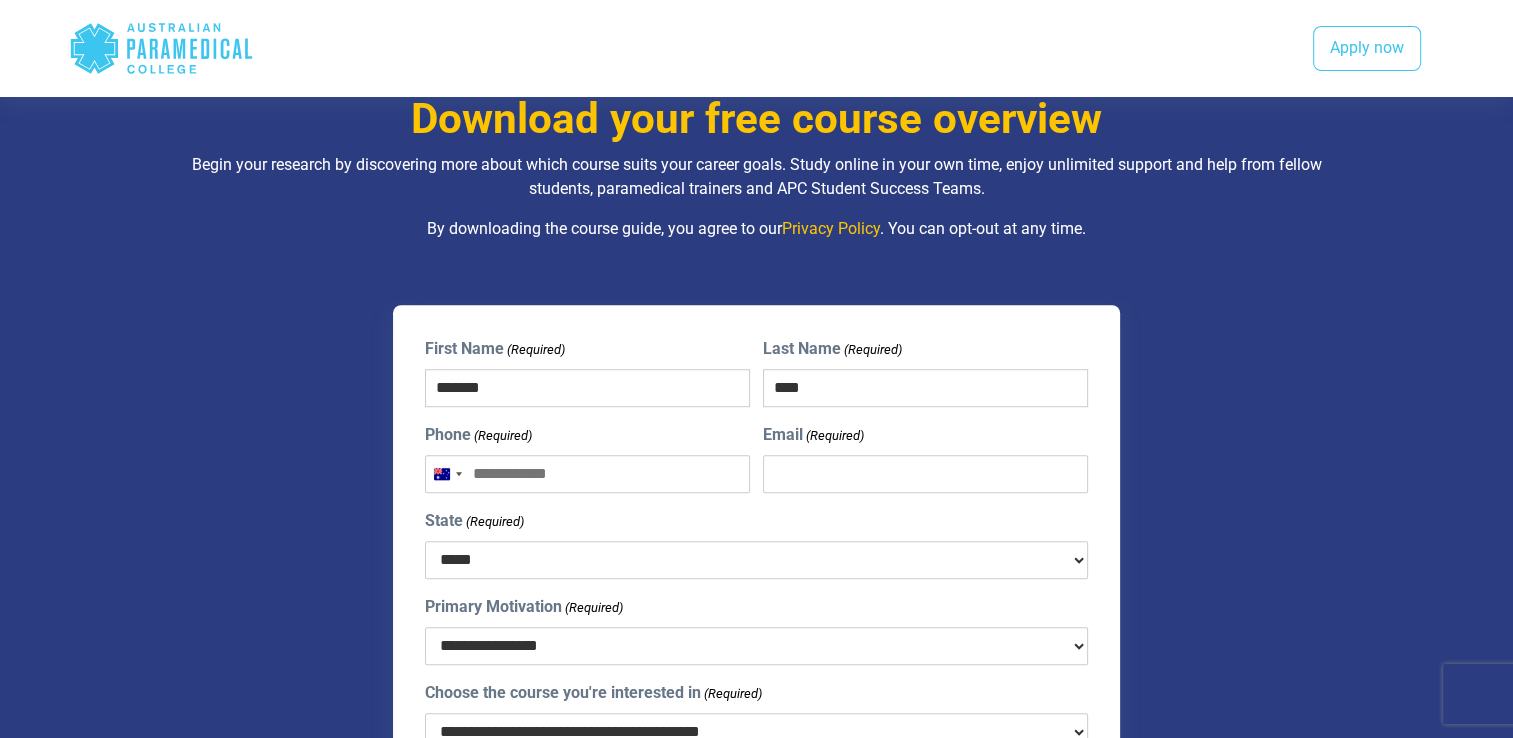type on "**********" 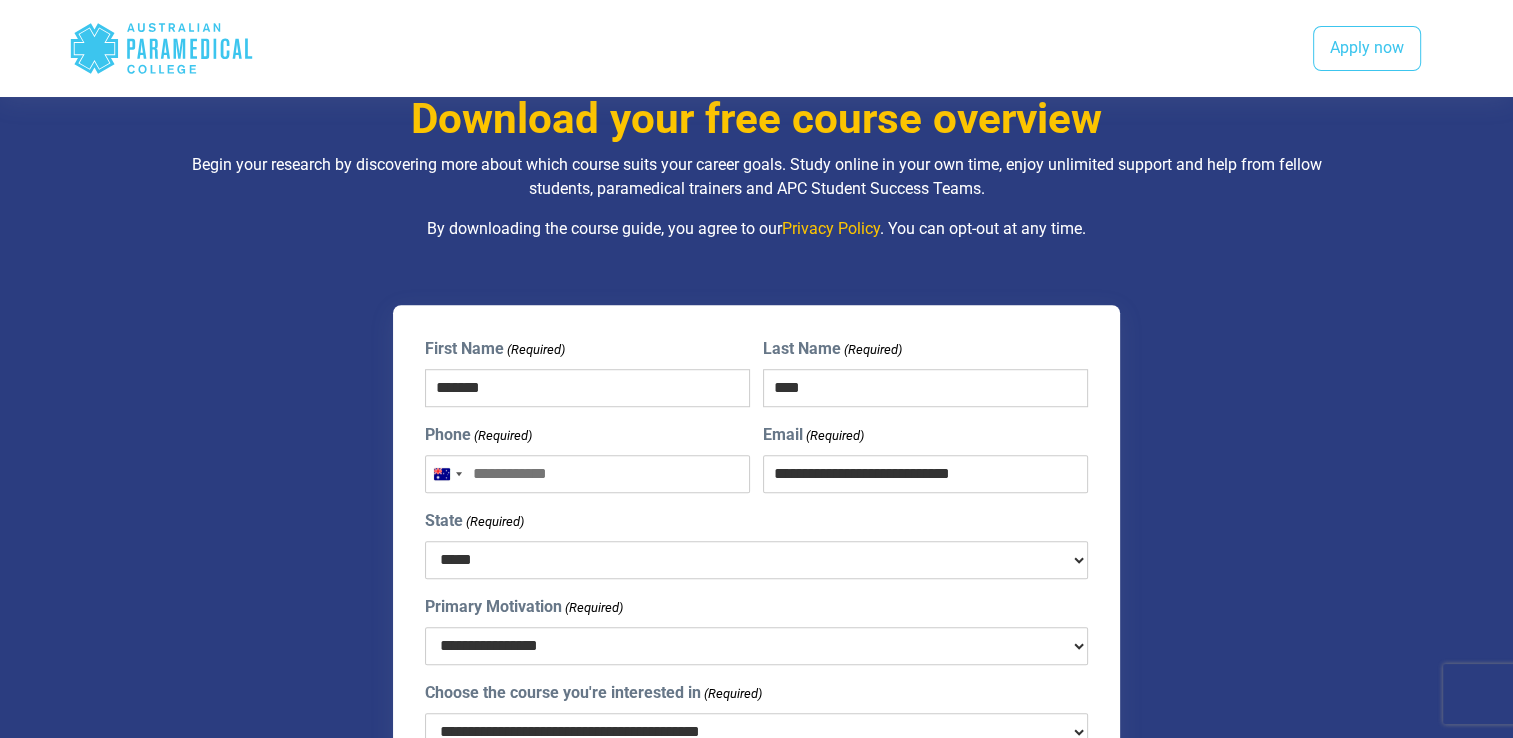drag, startPoint x: 667, startPoint y: 474, endPoint x: 451, endPoint y: 501, distance: 217.68095 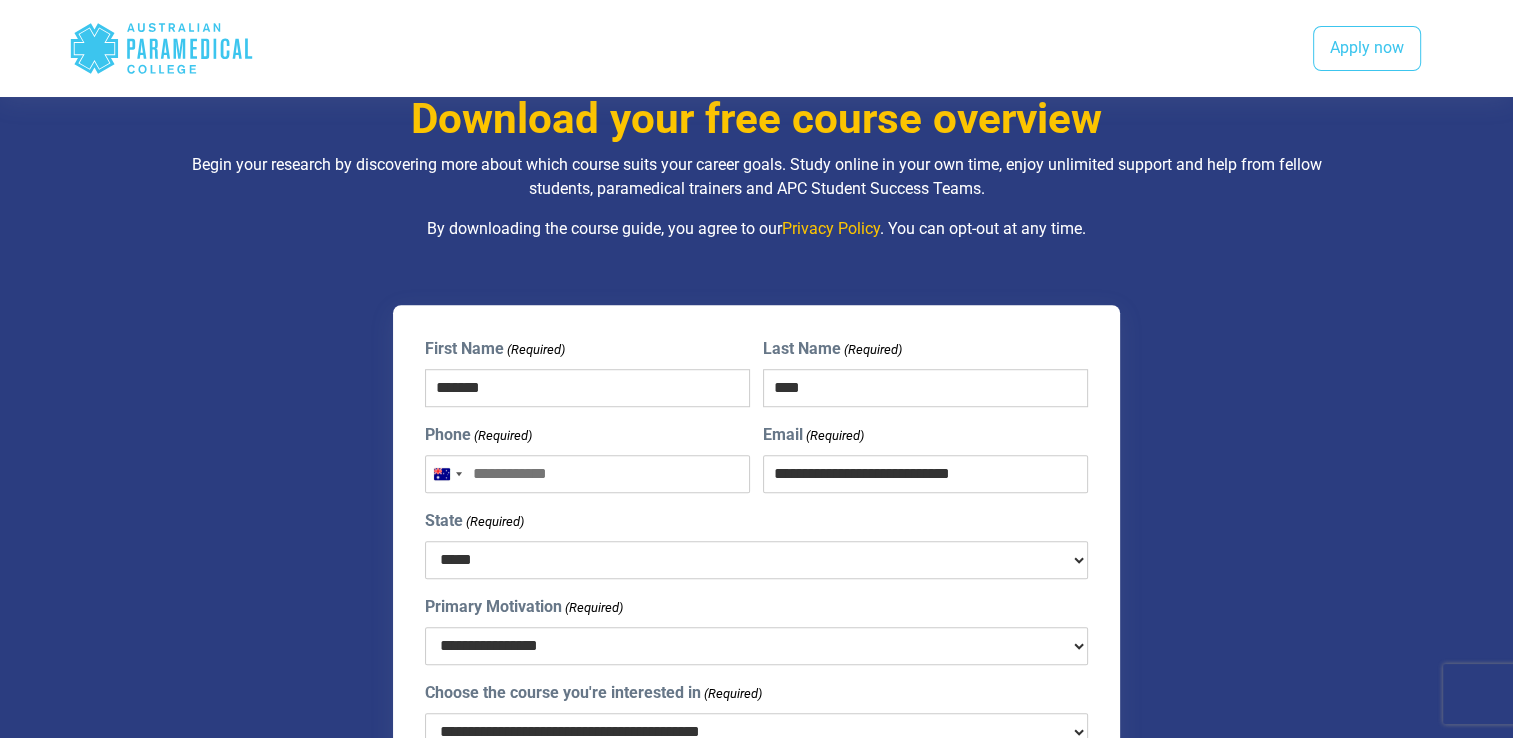 type on "**********" 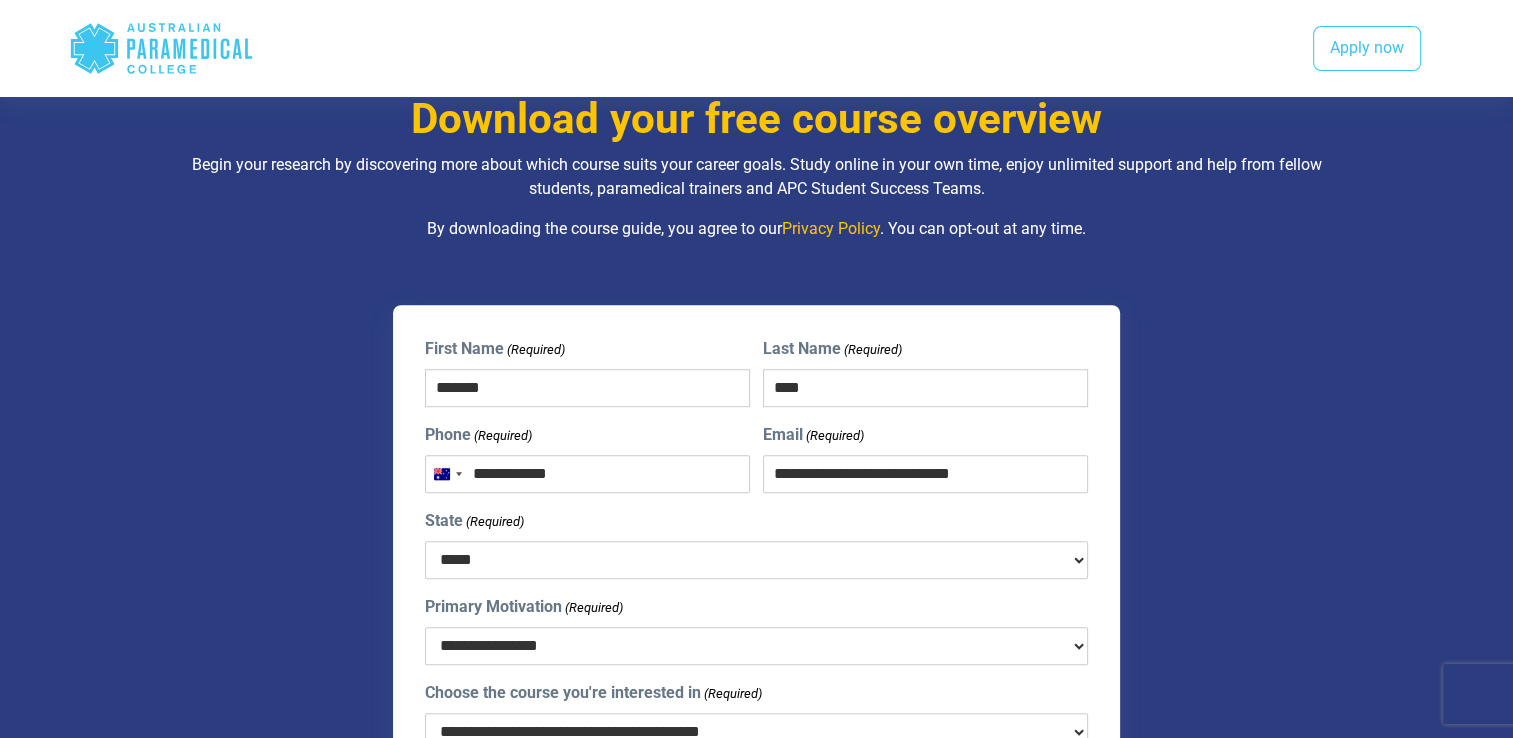 drag, startPoint x: 1031, startPoint y: 470, endPoint x: 767, endPoint y: 473, distance: 264.01706 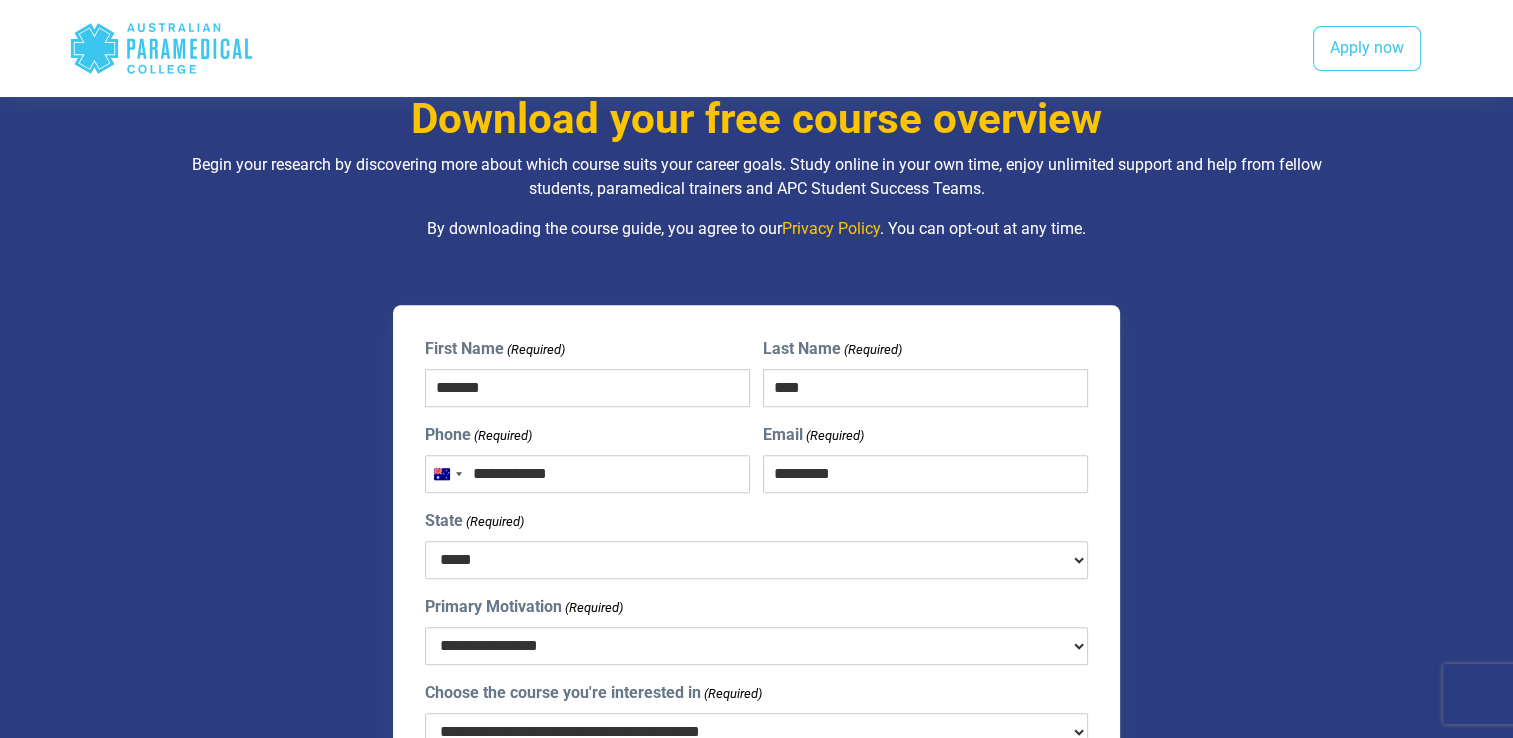 type on "**********" 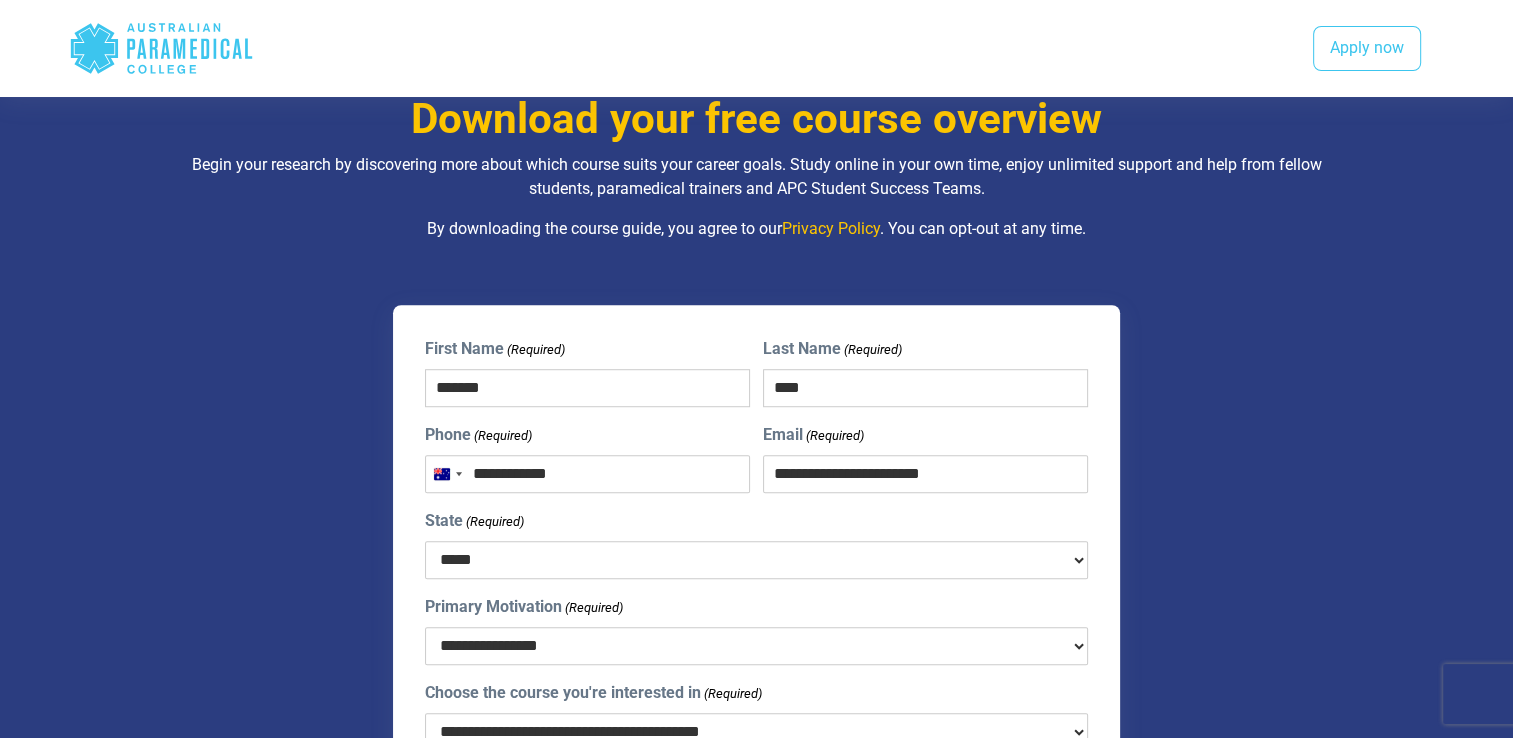 click on "***** *** *** *** ** ** *** ** ***" at bounding box center [757, 560] 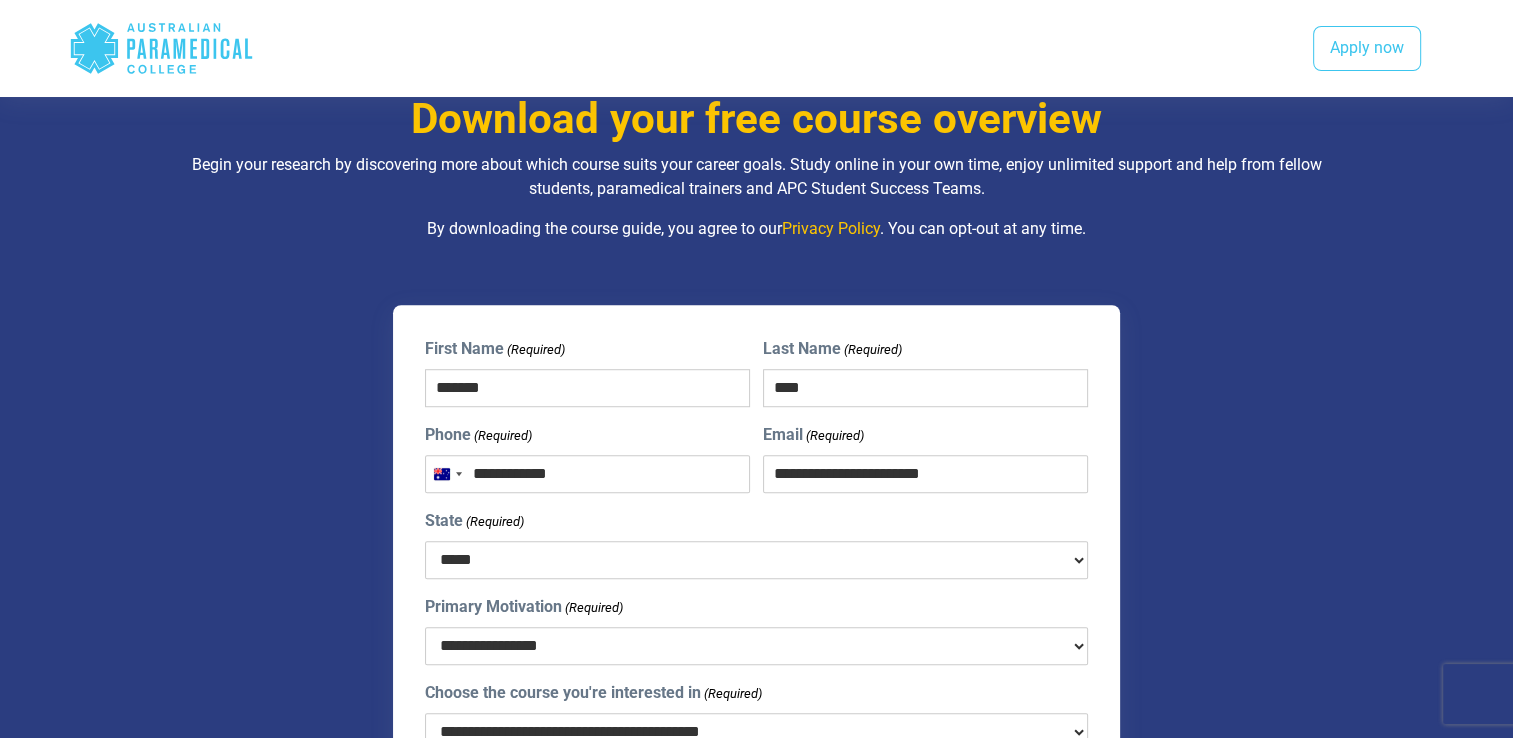 select on "***" 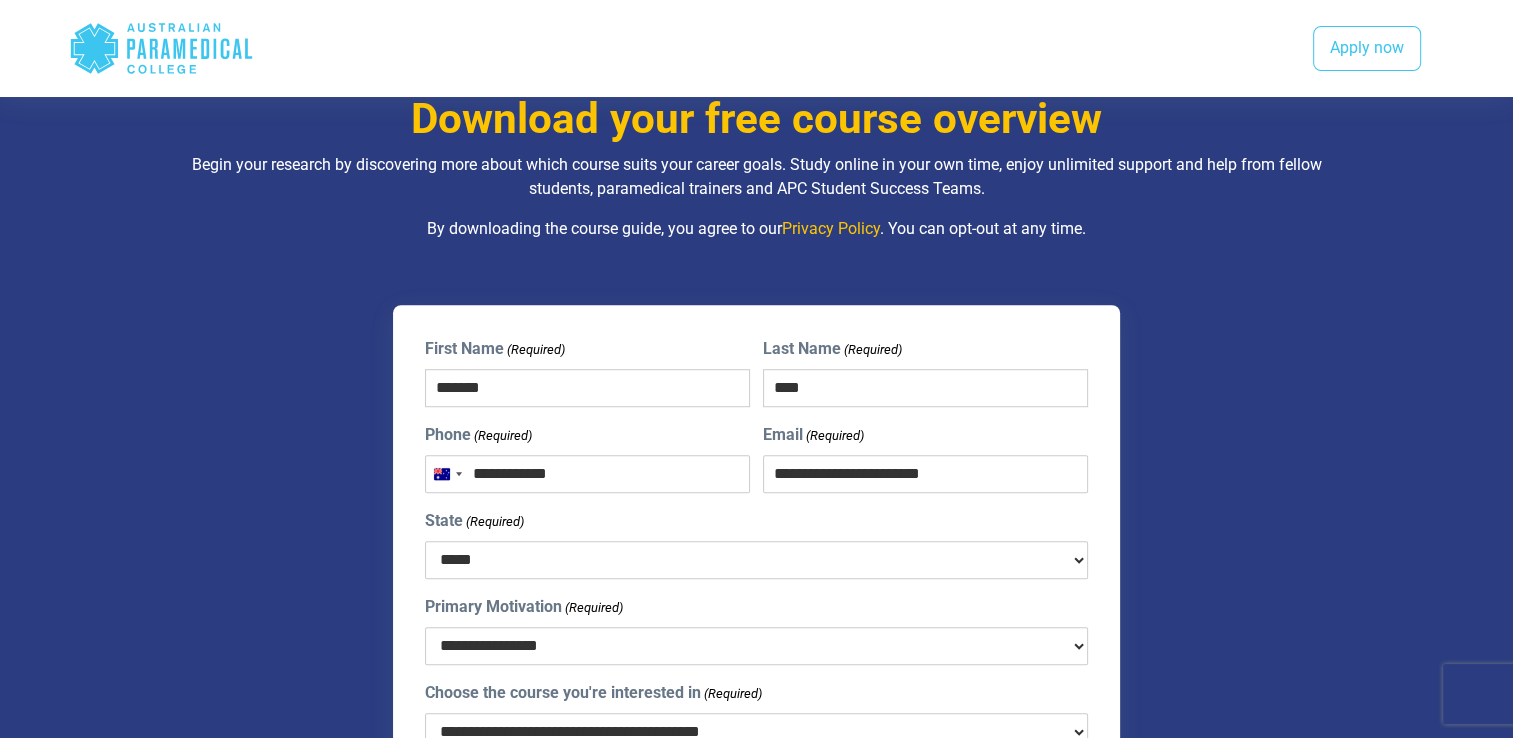 click on "***** *** *** *** ** ** *** ** ***" at bounding box center [757, 560] 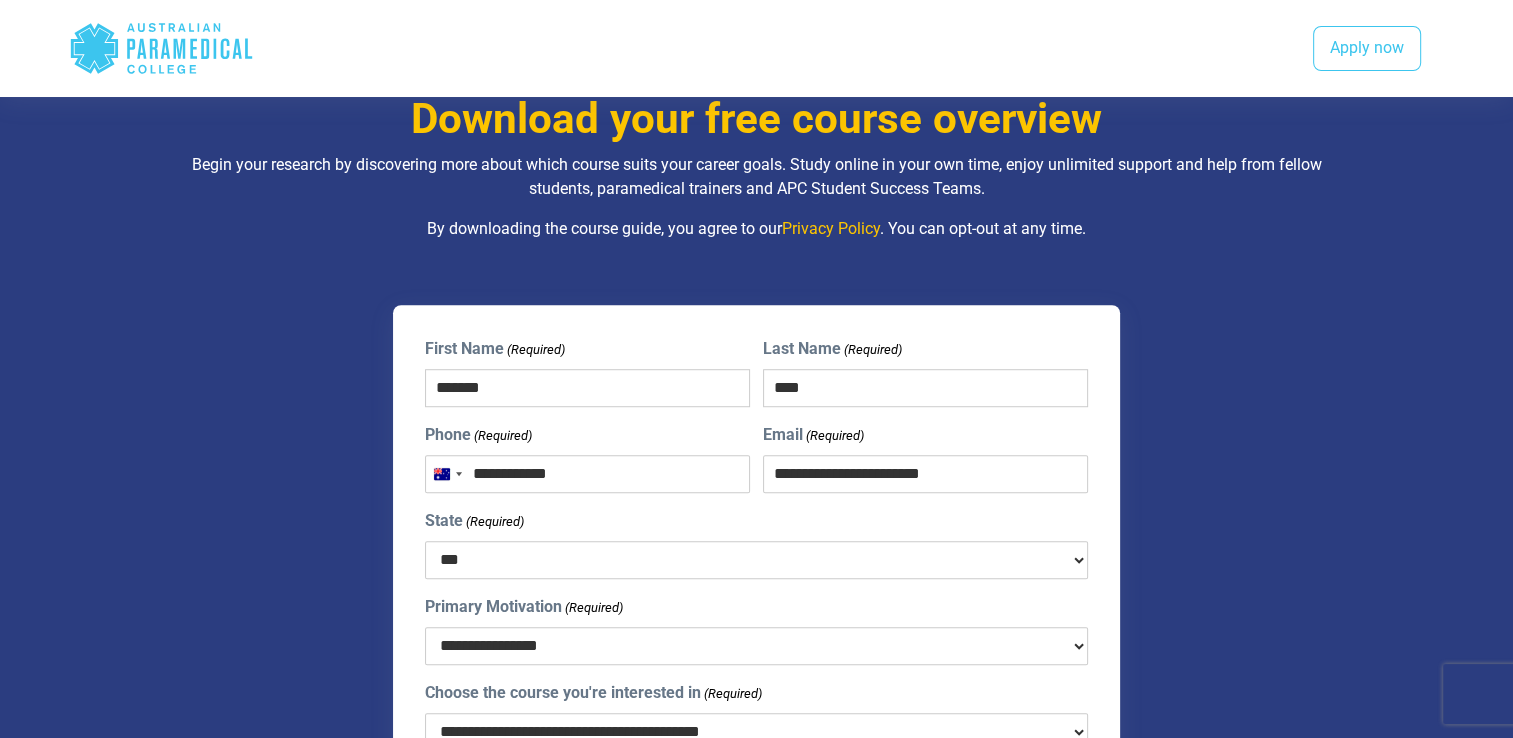 click on "**********" at bounding box center [757, 646] 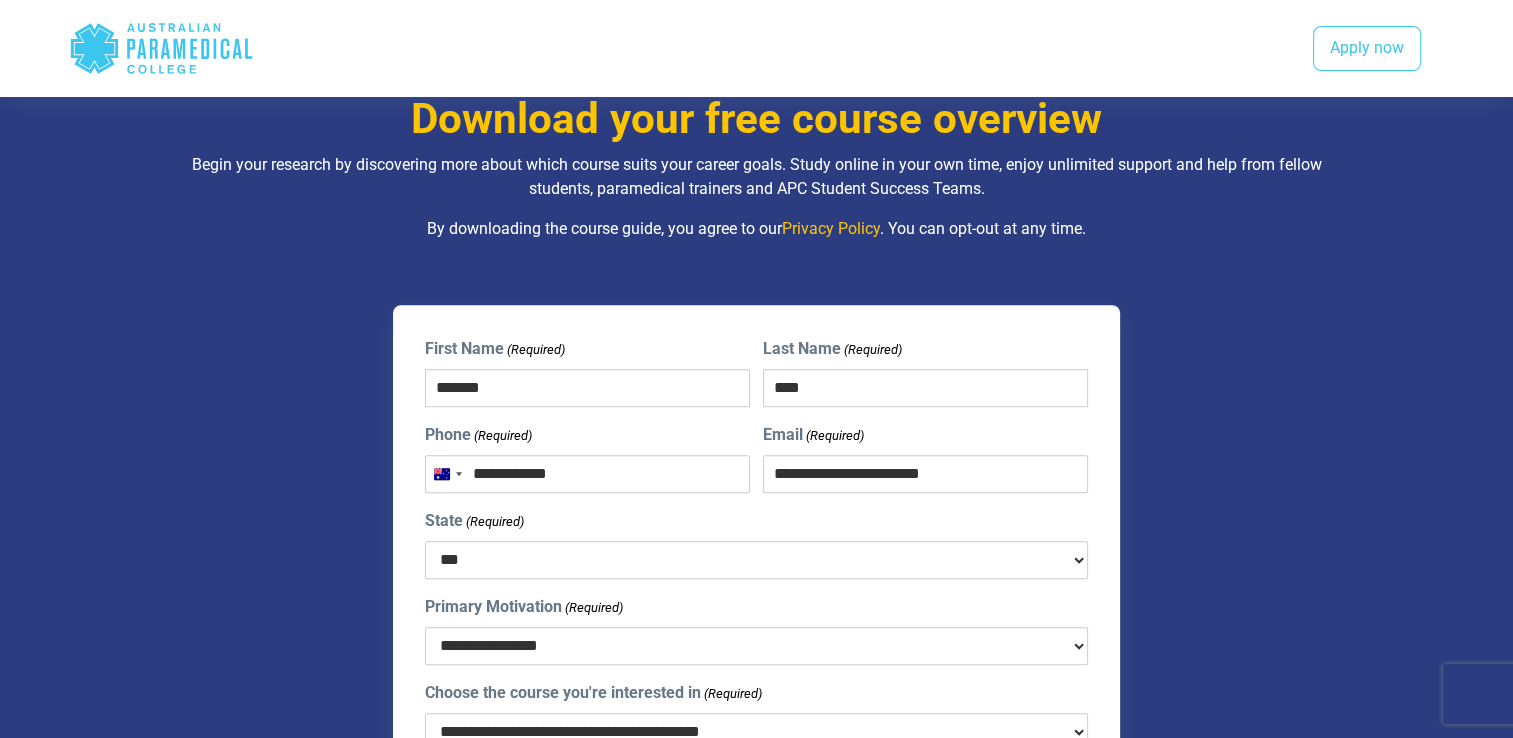 select on "**********" 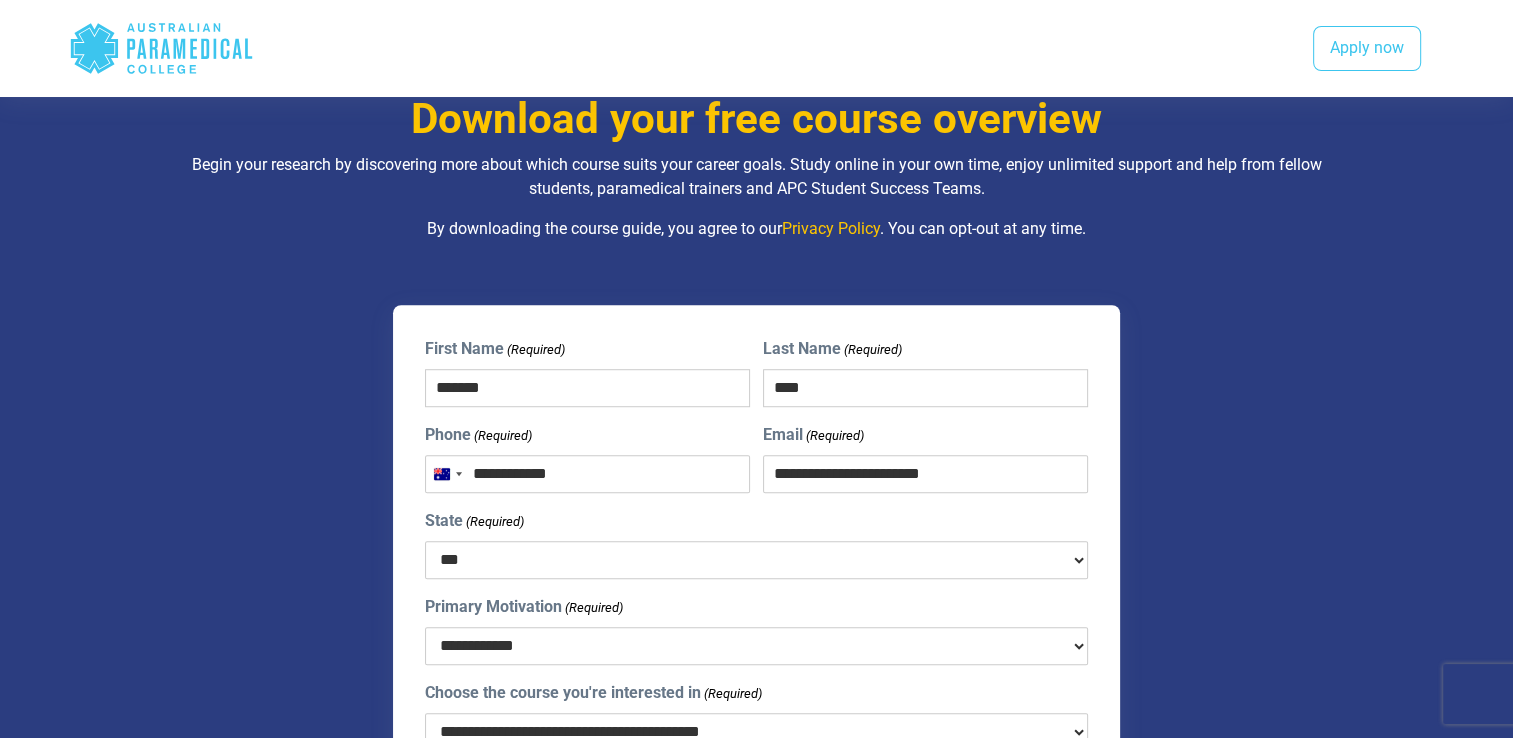 click on "**********" at bounding box center [757, 646] 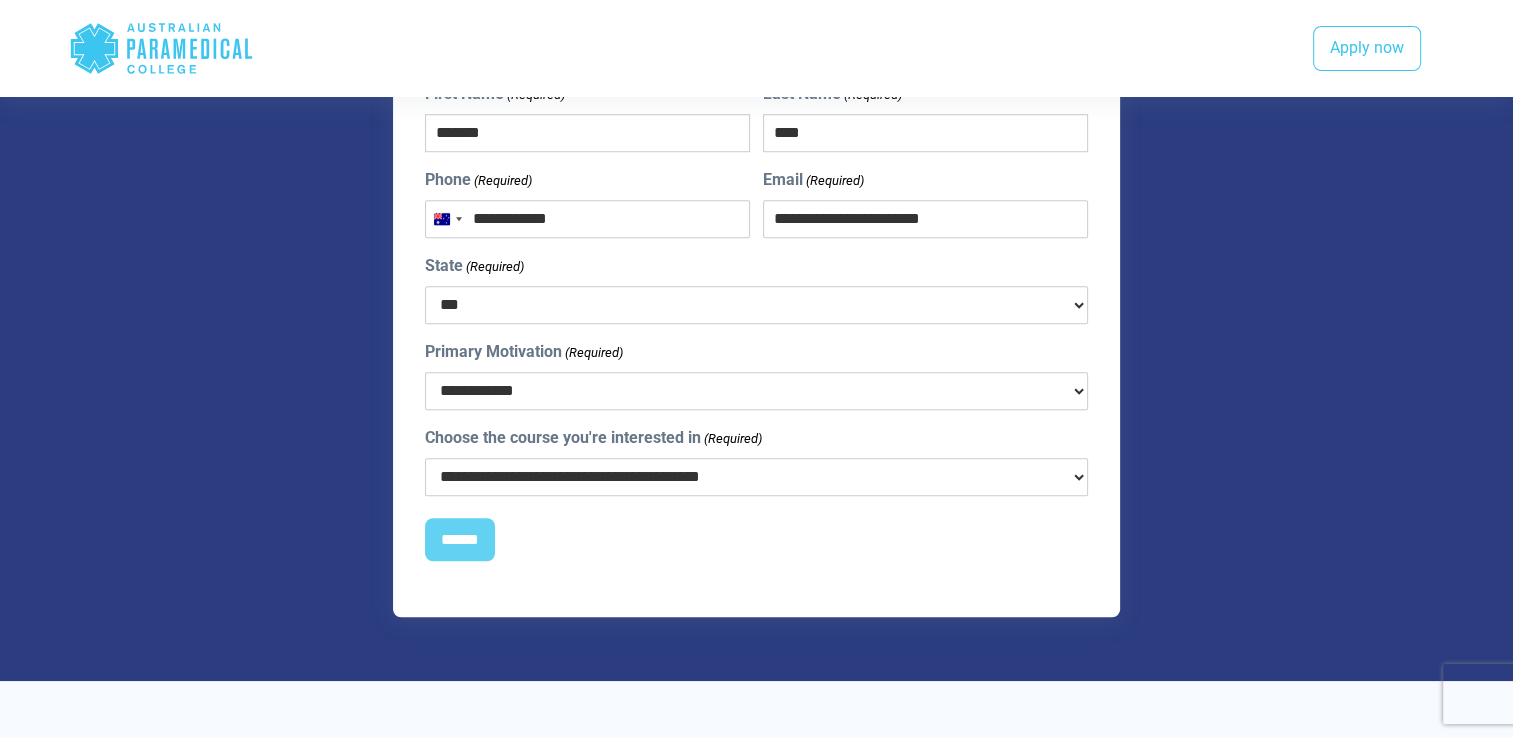 scroll, scrollTop: 1521, scrollLeft: 0, axis: vertical 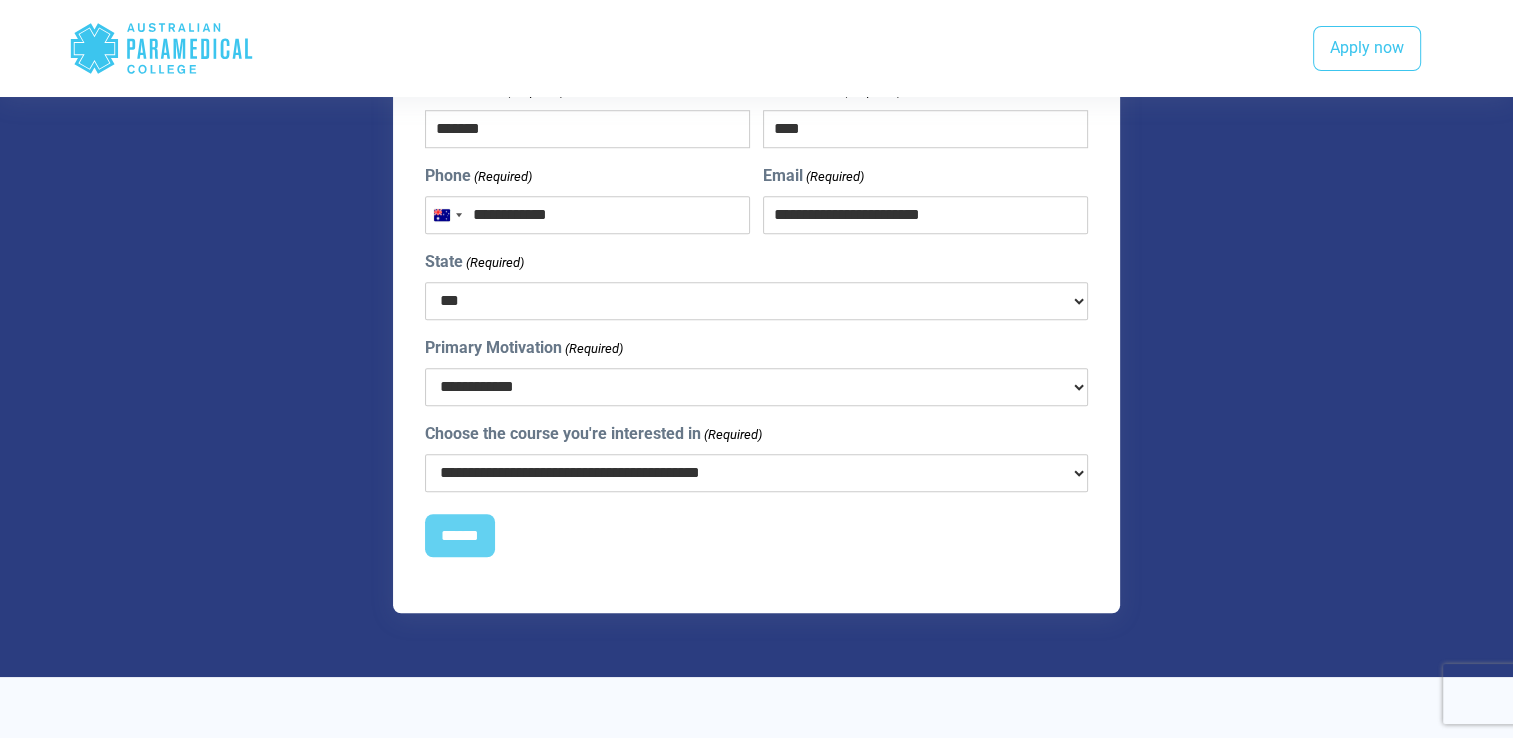 click on "**********" at bounding box center (757, 473) 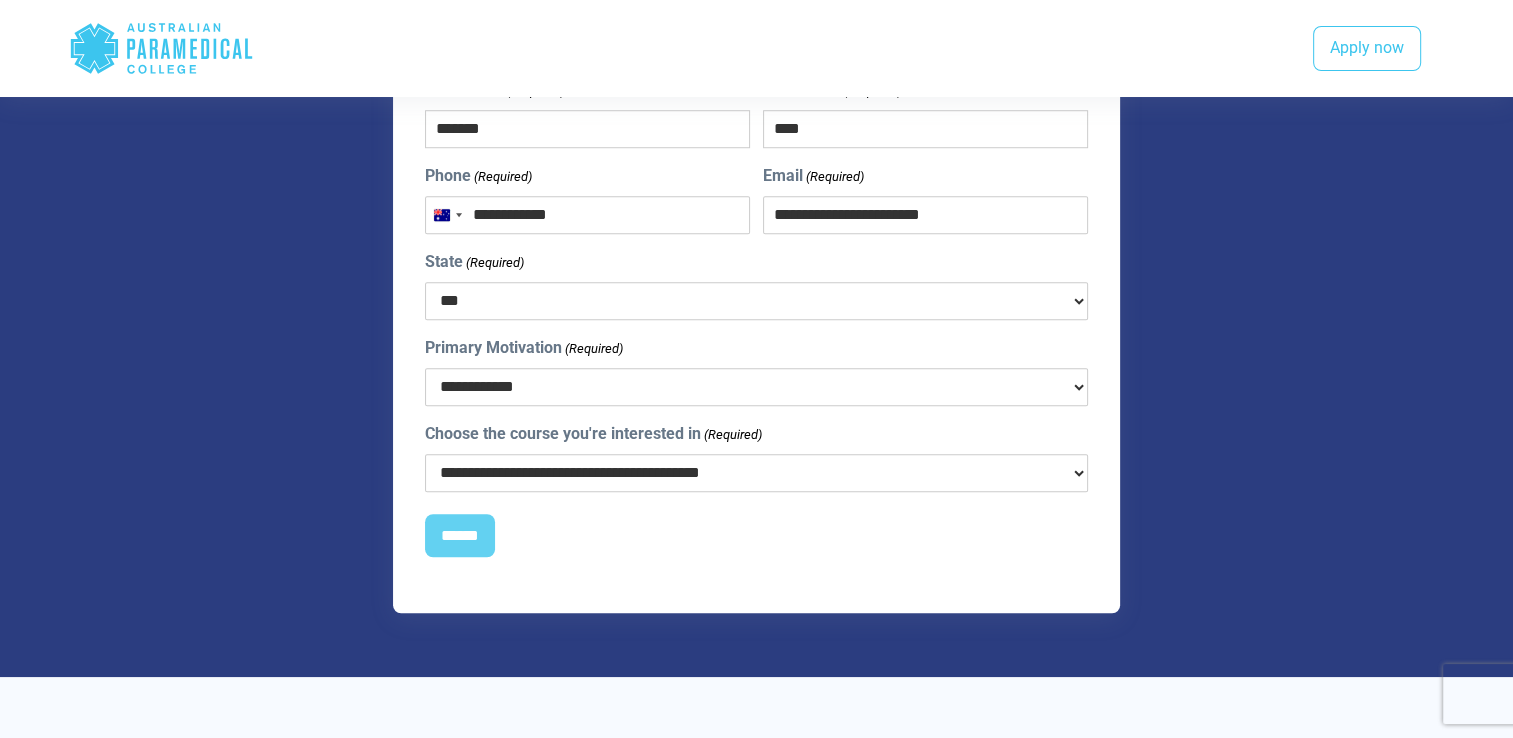 select on "**********" 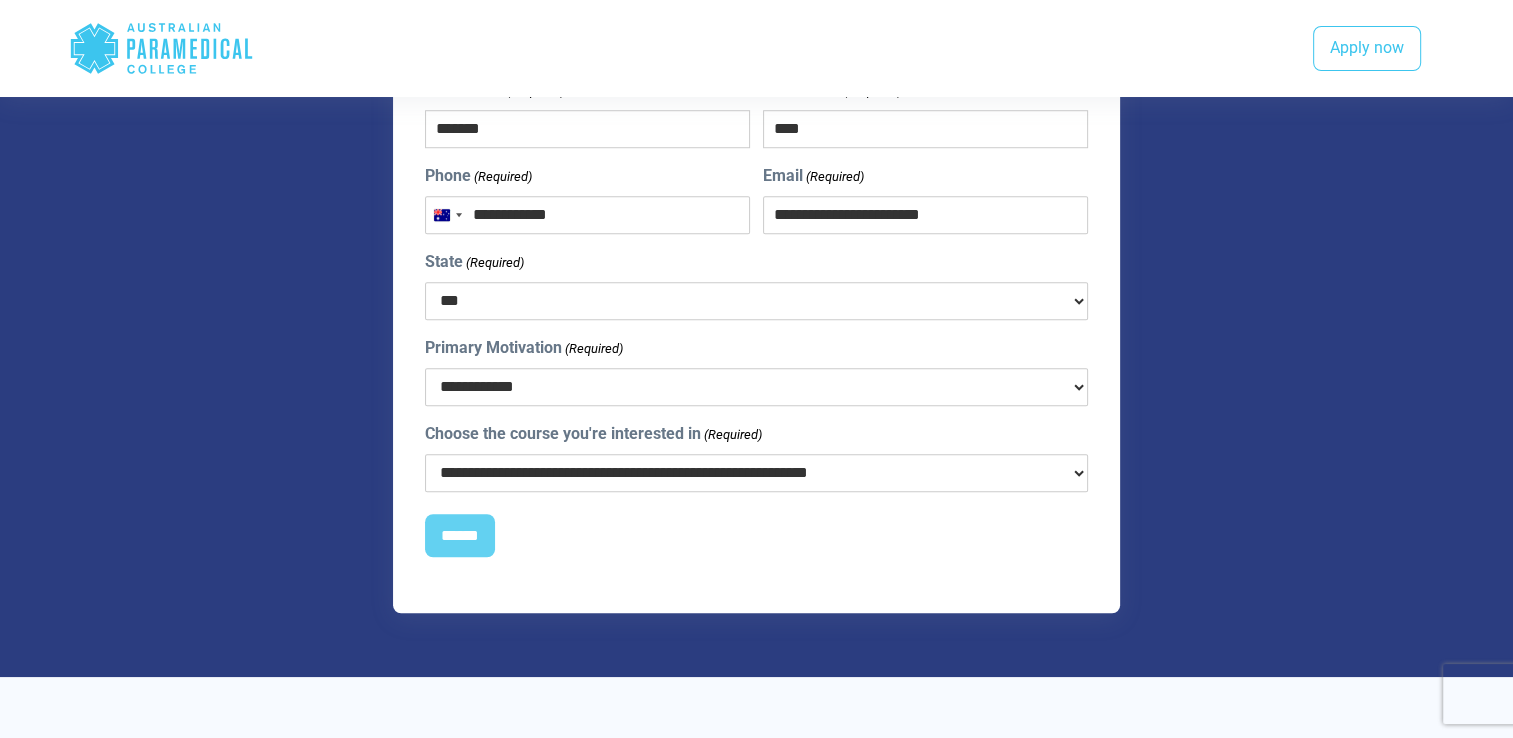click on "**********" at bounding box center (757, 473) 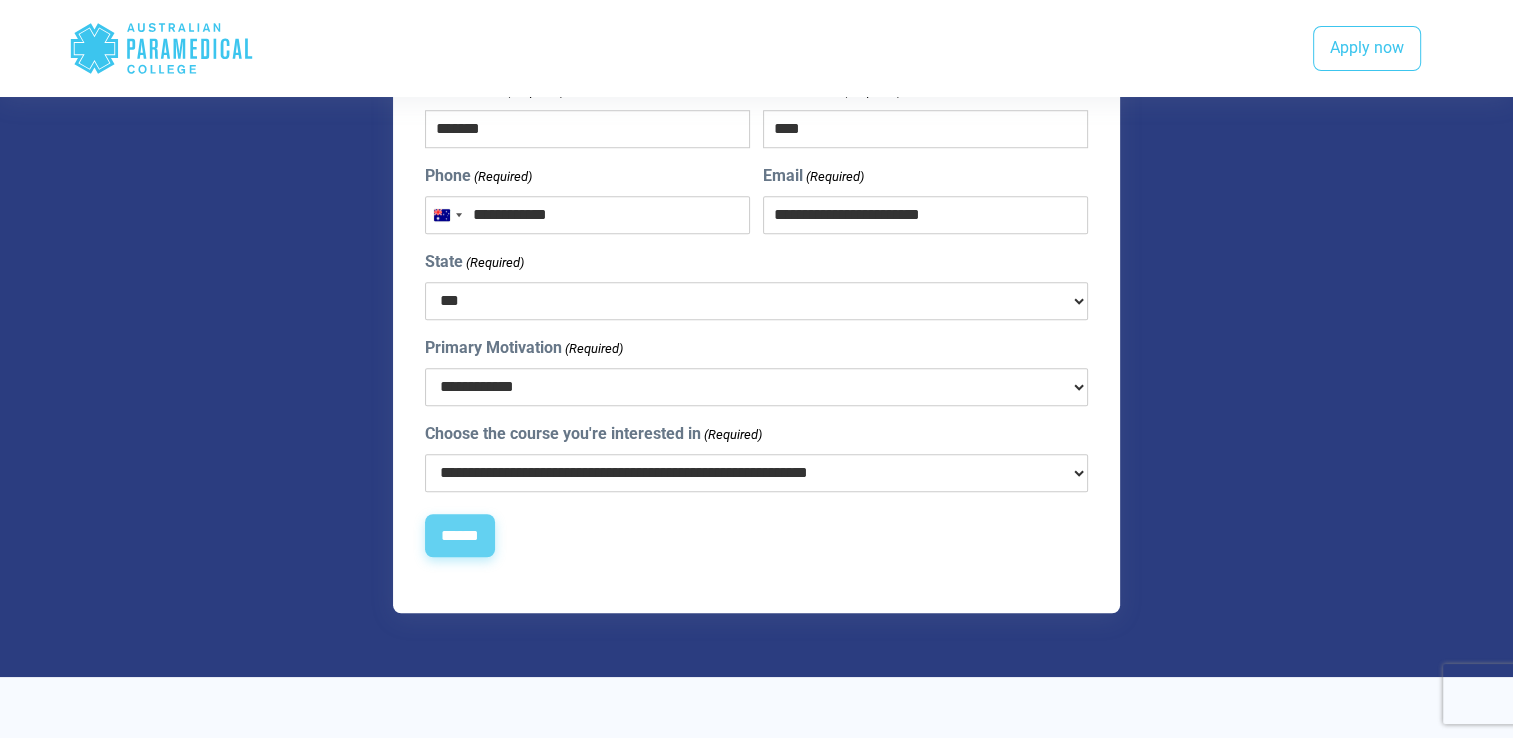 click on "******" at bounding box center [460, 536] 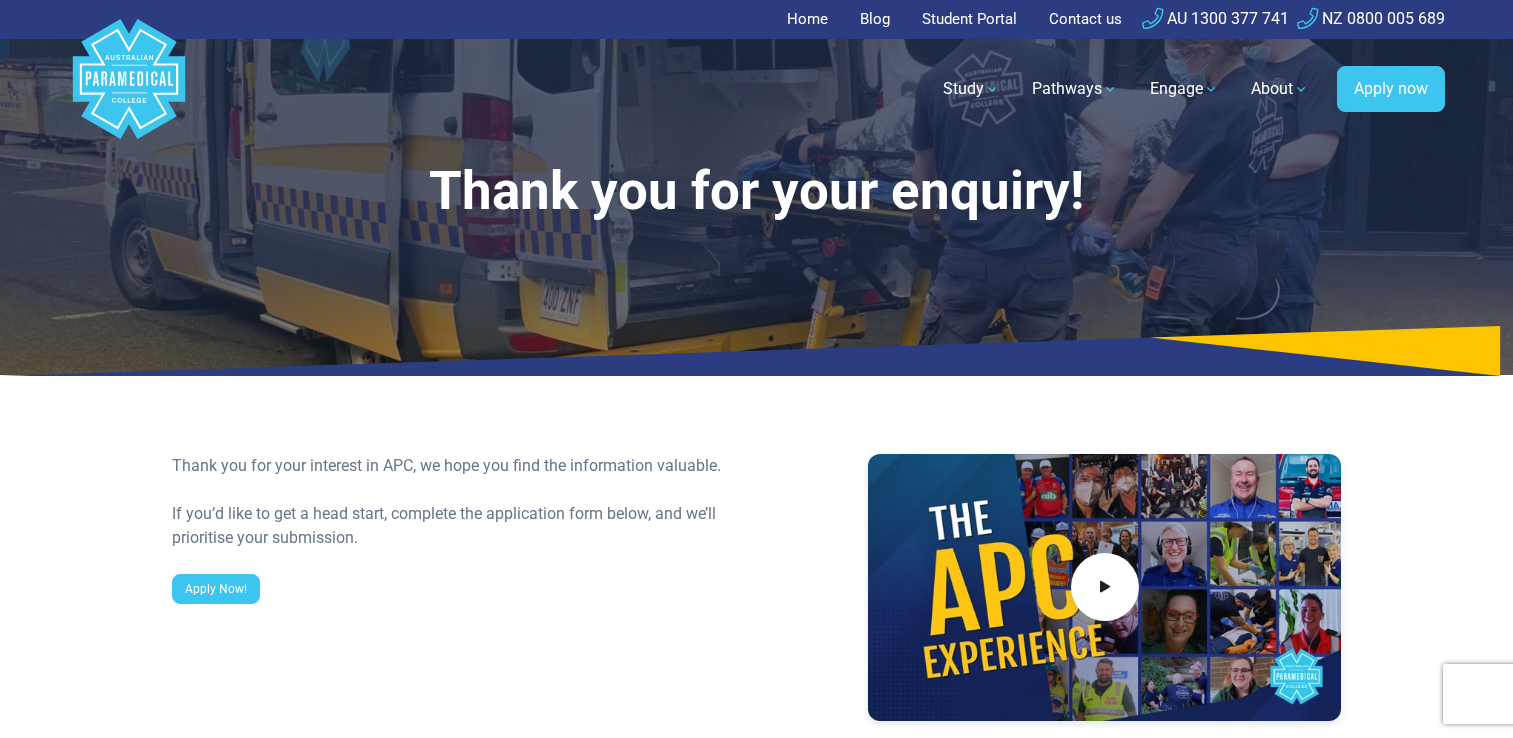 scroll, scrollTop: 0, scrollLeft: 0, axis: both 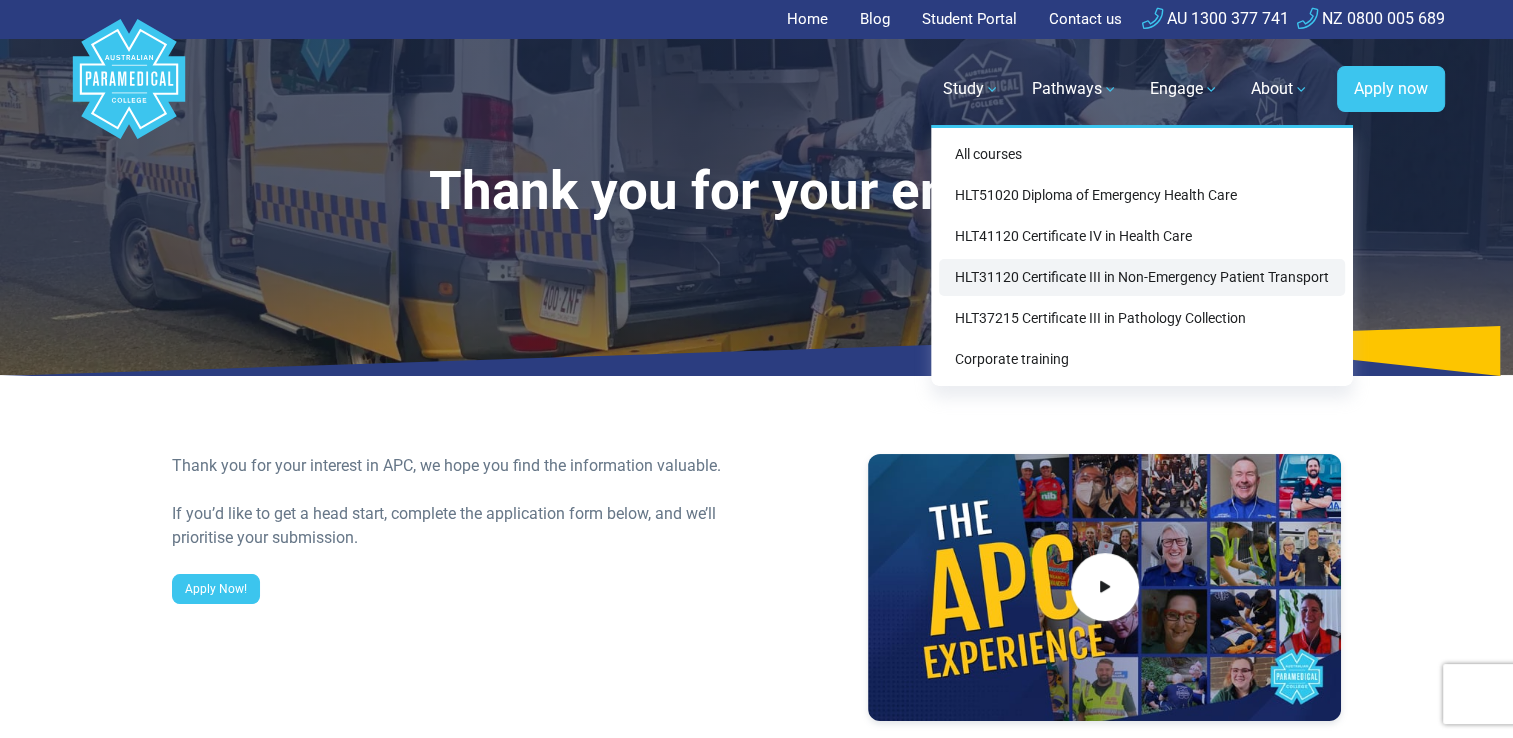 click on "HLT31120 Certificate III in Non-Emergency Patient Transport" at bounding box center [1142, 277] 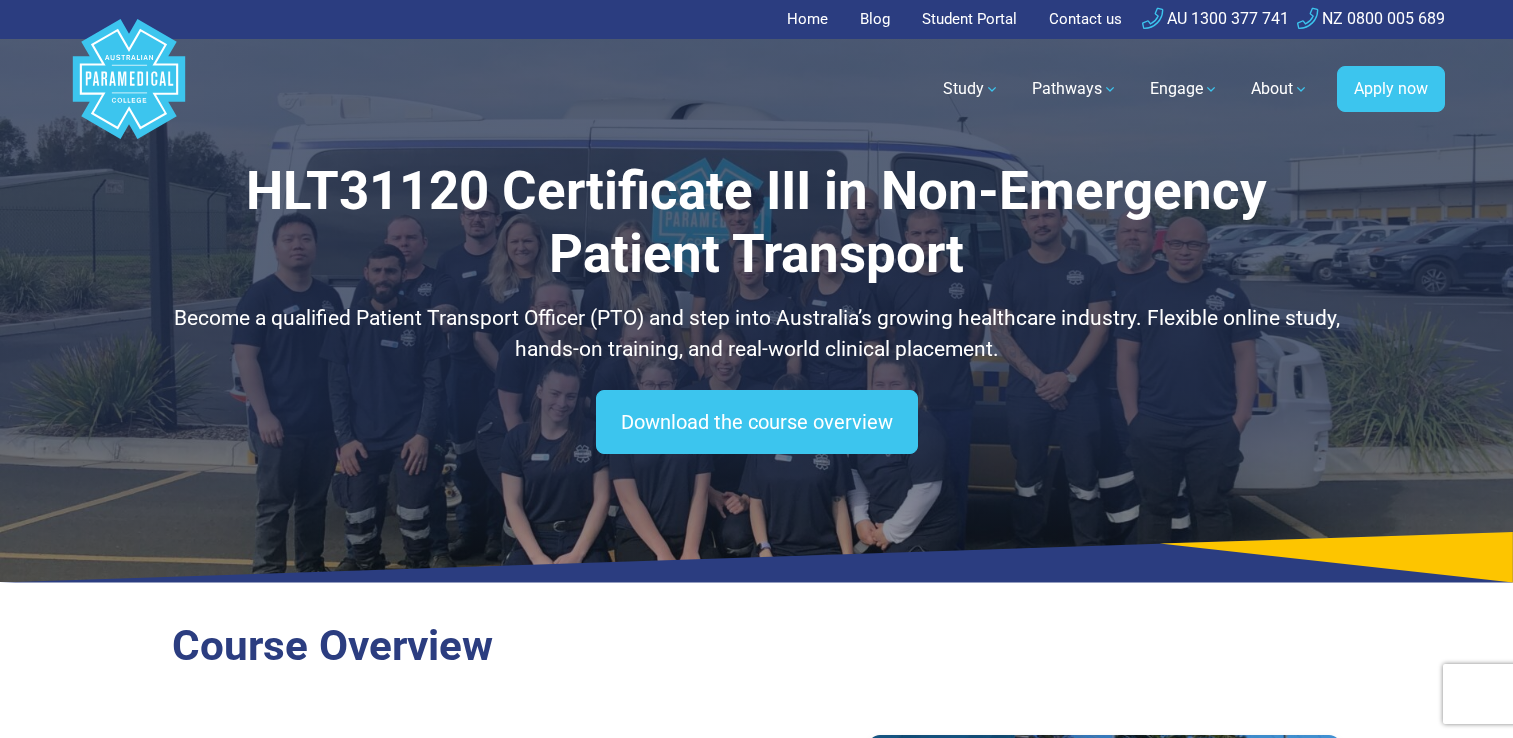 scroll, scrollTop: 0, scrollLeft: 0, axis: both 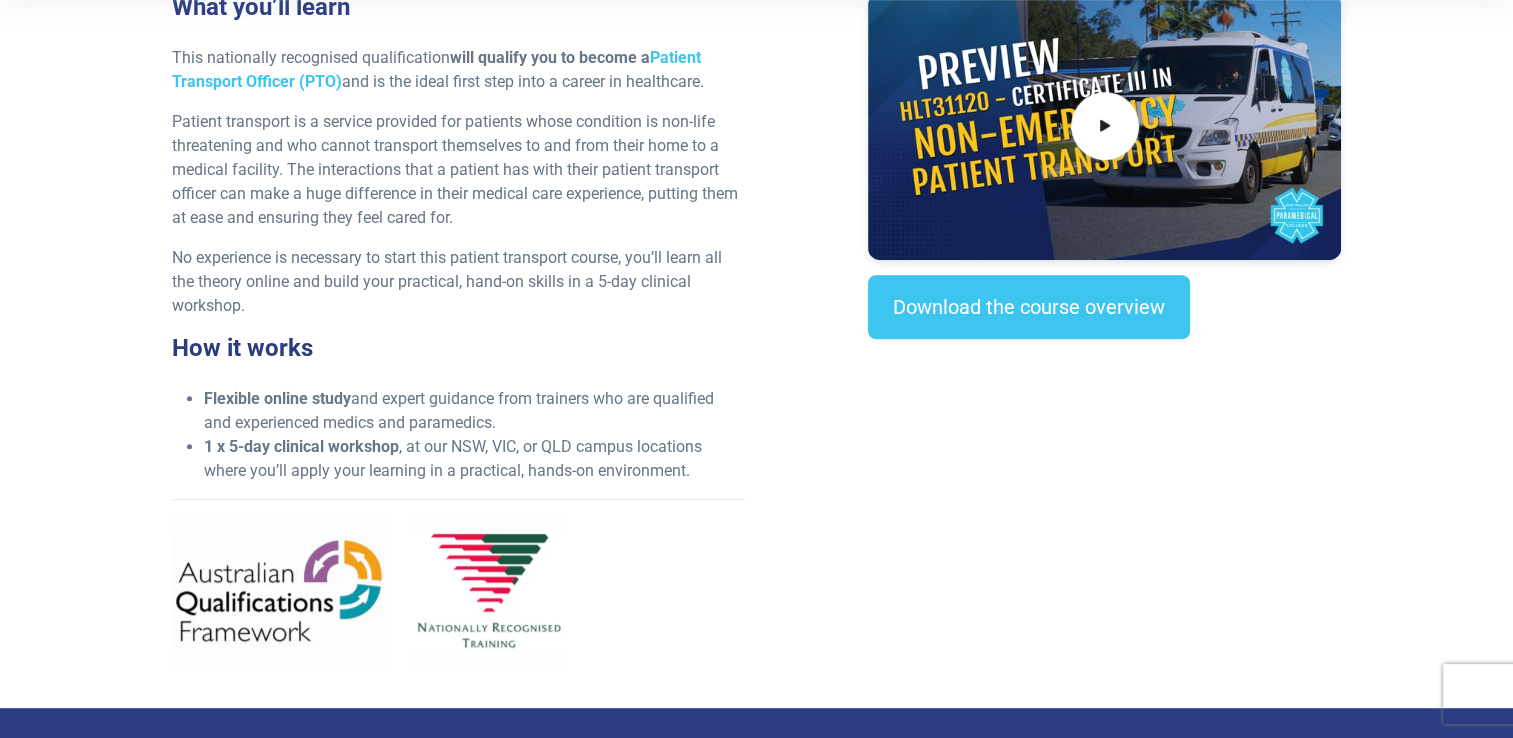click at bounding box center (282, 592) 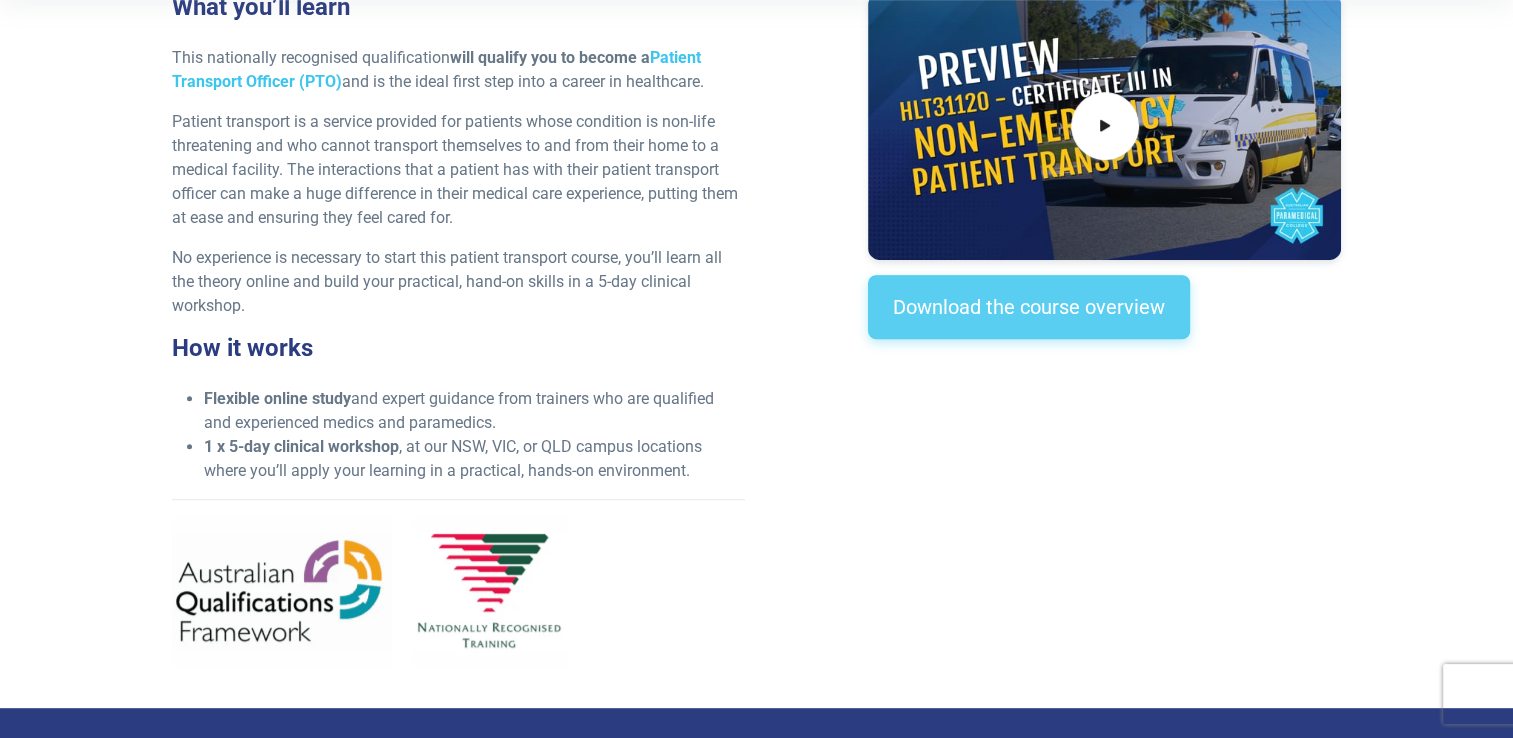 click on "Download the course overview" at bounding box center [1029, 307] 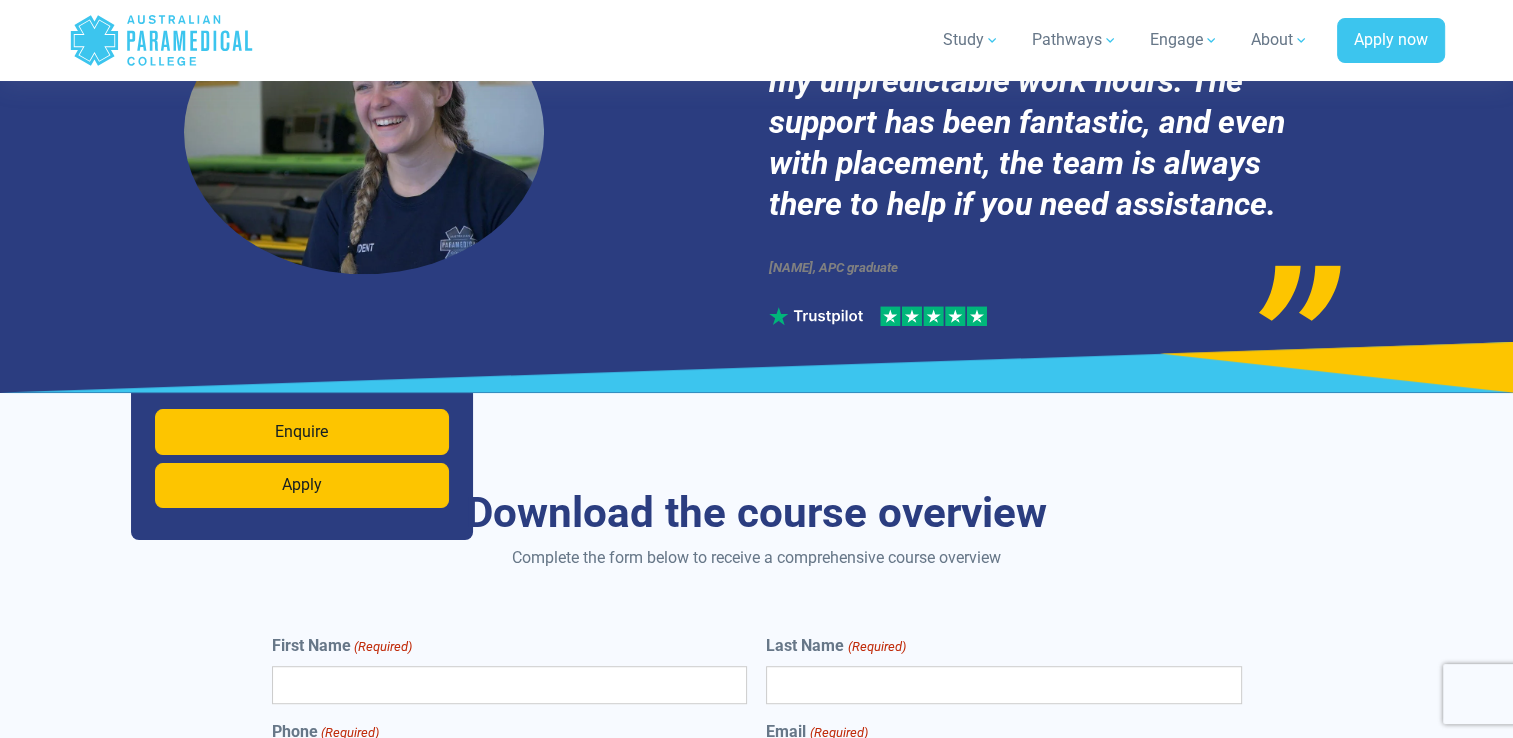 scroll, scrollTop: 8978, scrollLeft: 0, axis: vertical 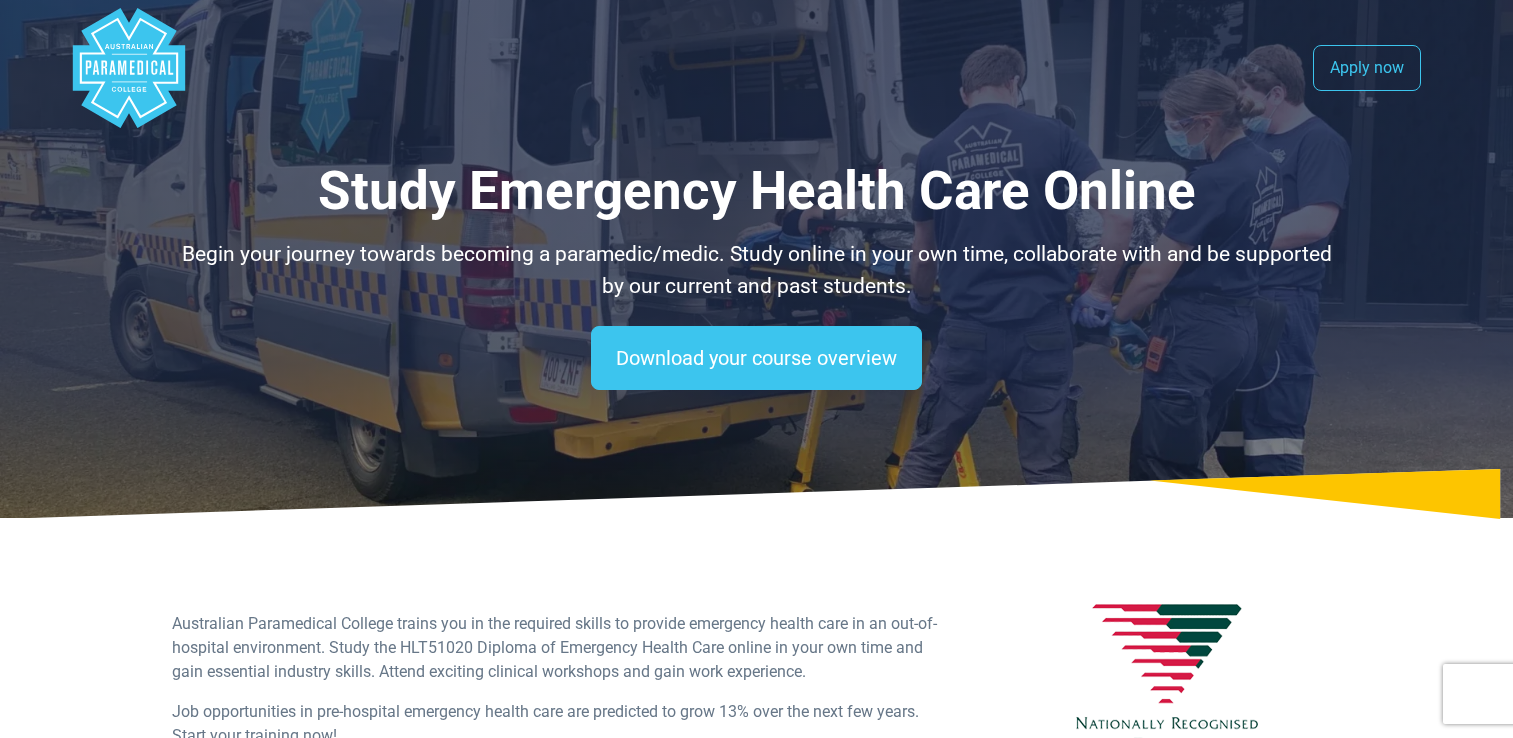 select on "**********" 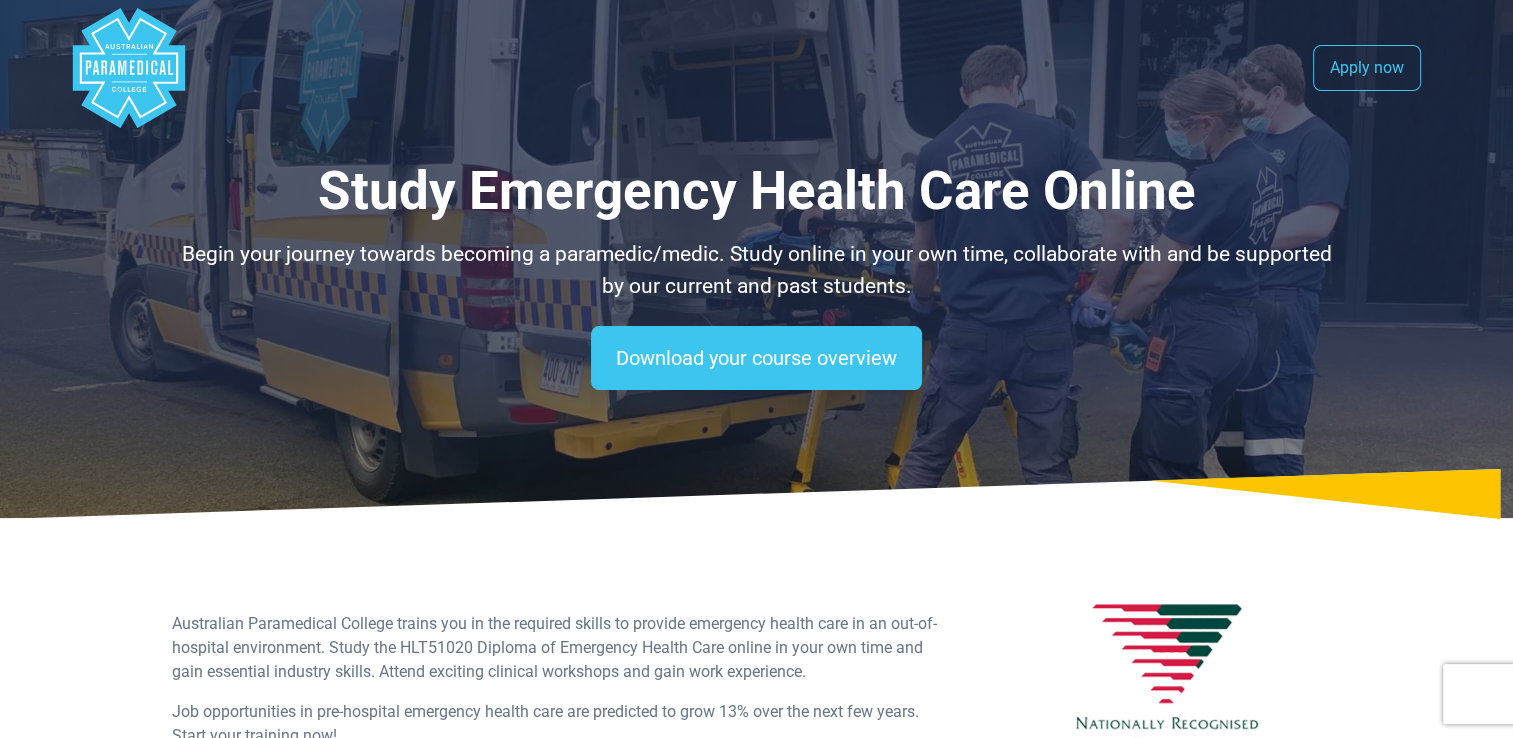 scroll, scrollTop: 0, scrollLeft: 0, axis: both 